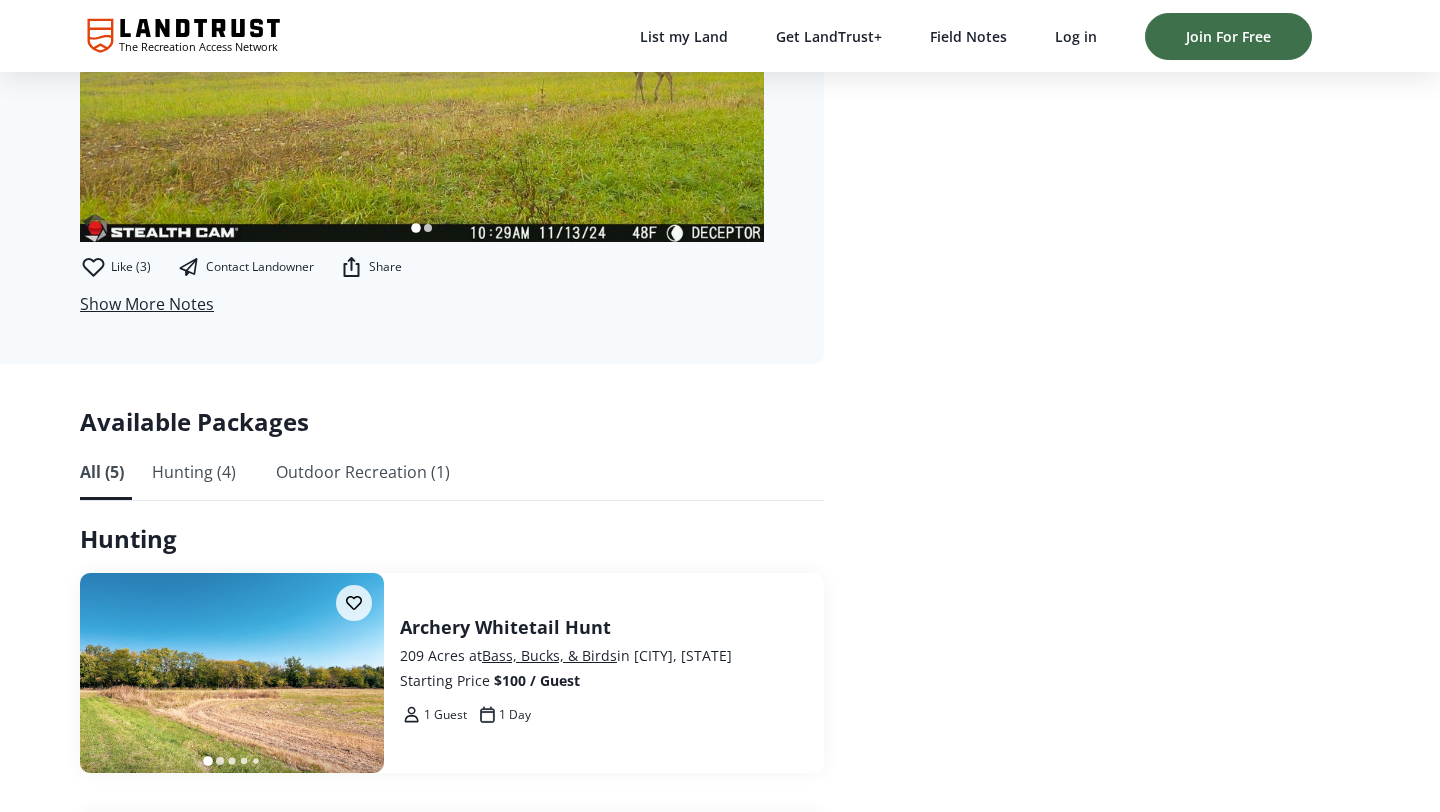 scroll, scrollTop: 4345, scrollLeft: 0, axis: vertical 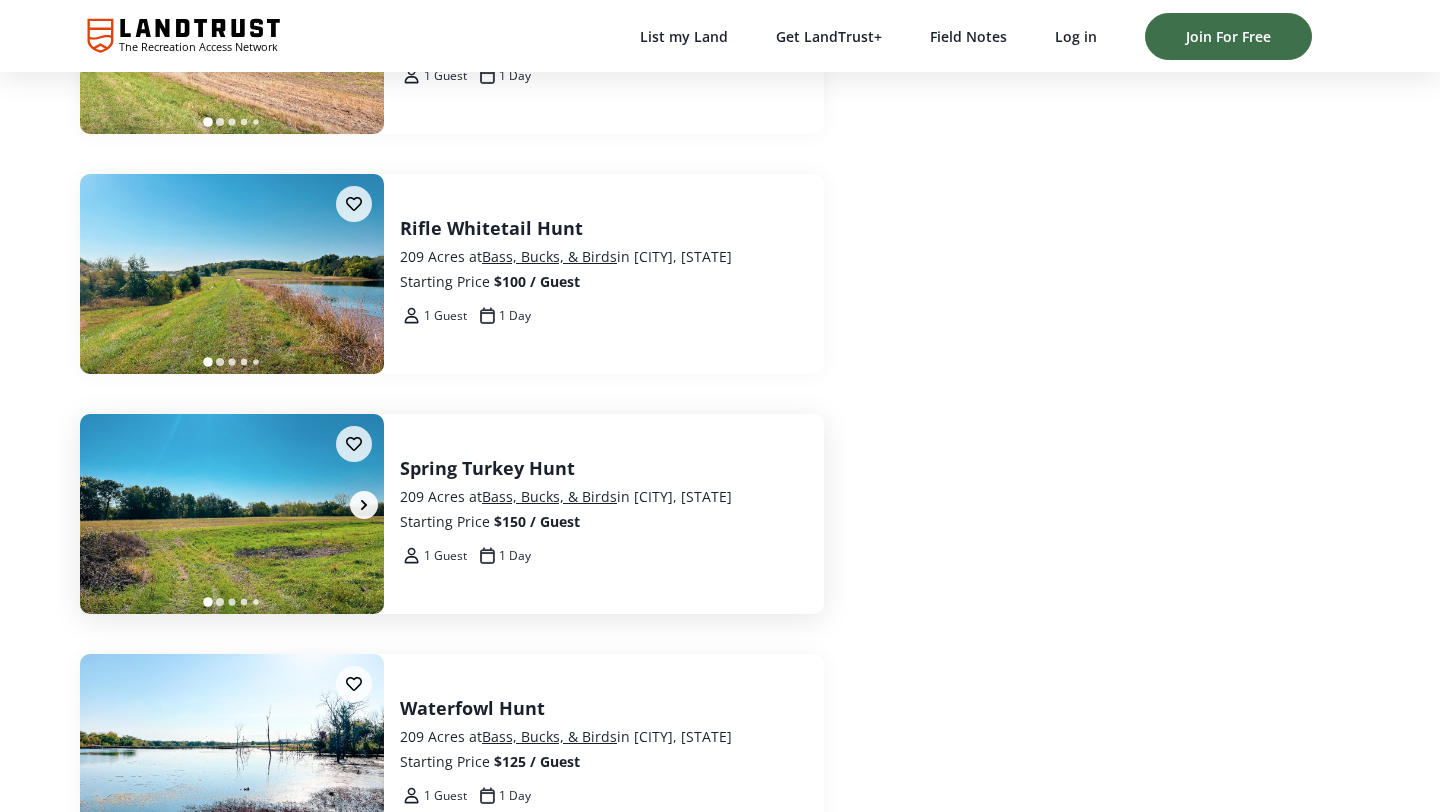 click at bounding box center [232, 515] 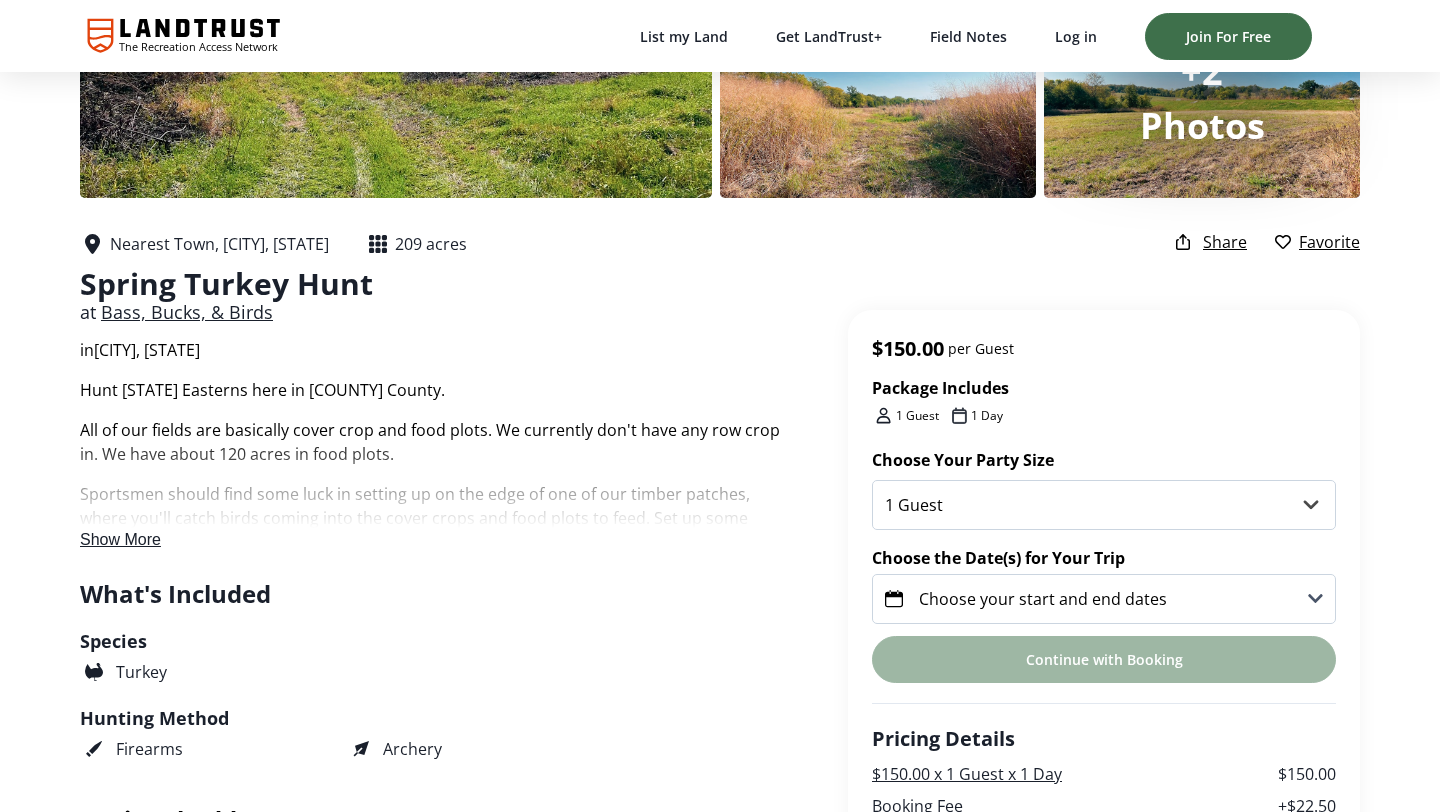 scroll, scrollTop: 341, scrollLeft: 0, axis: vertical 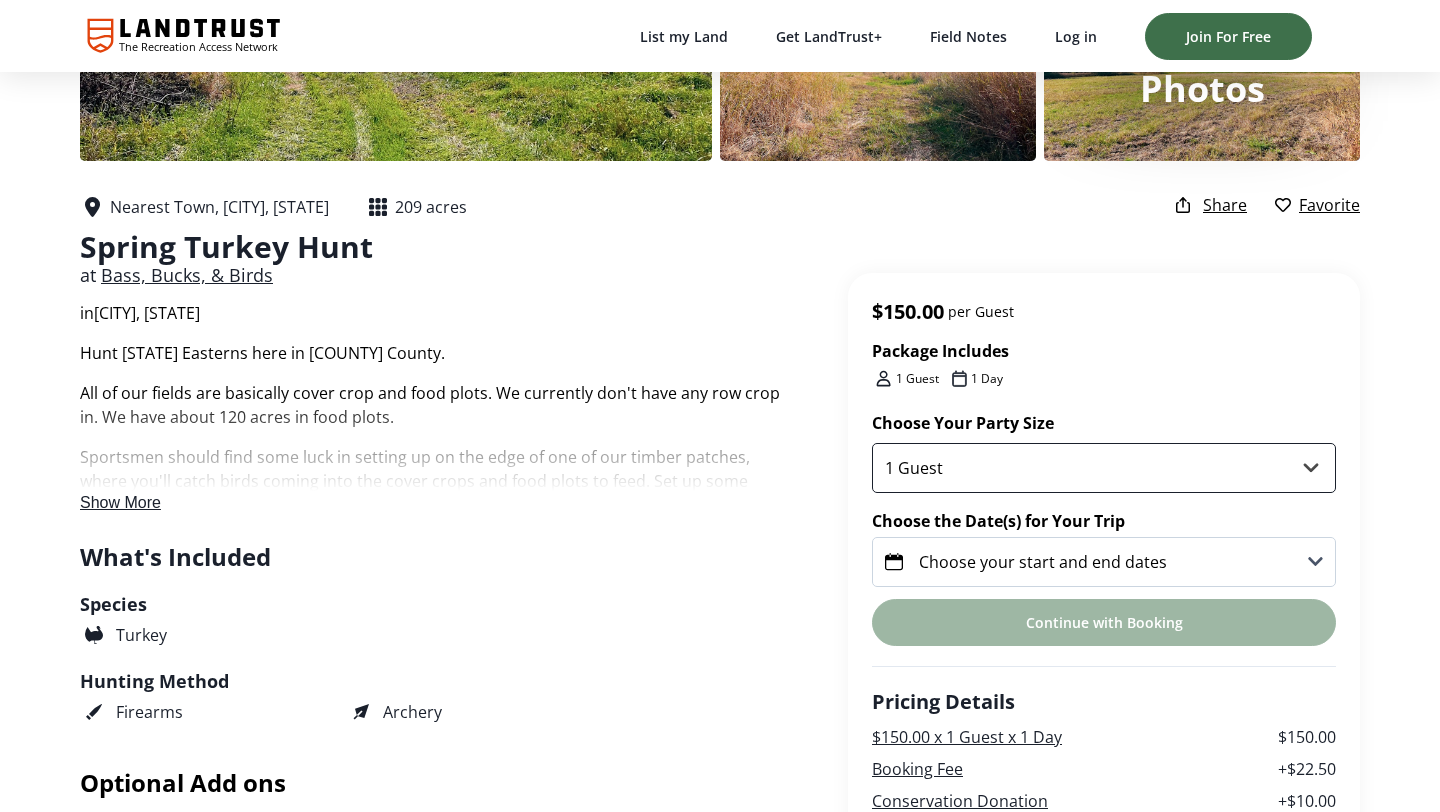 click on "1  Guest 2  Guests 3  Guests 4  Guests" at bounding box center (1104, 468) 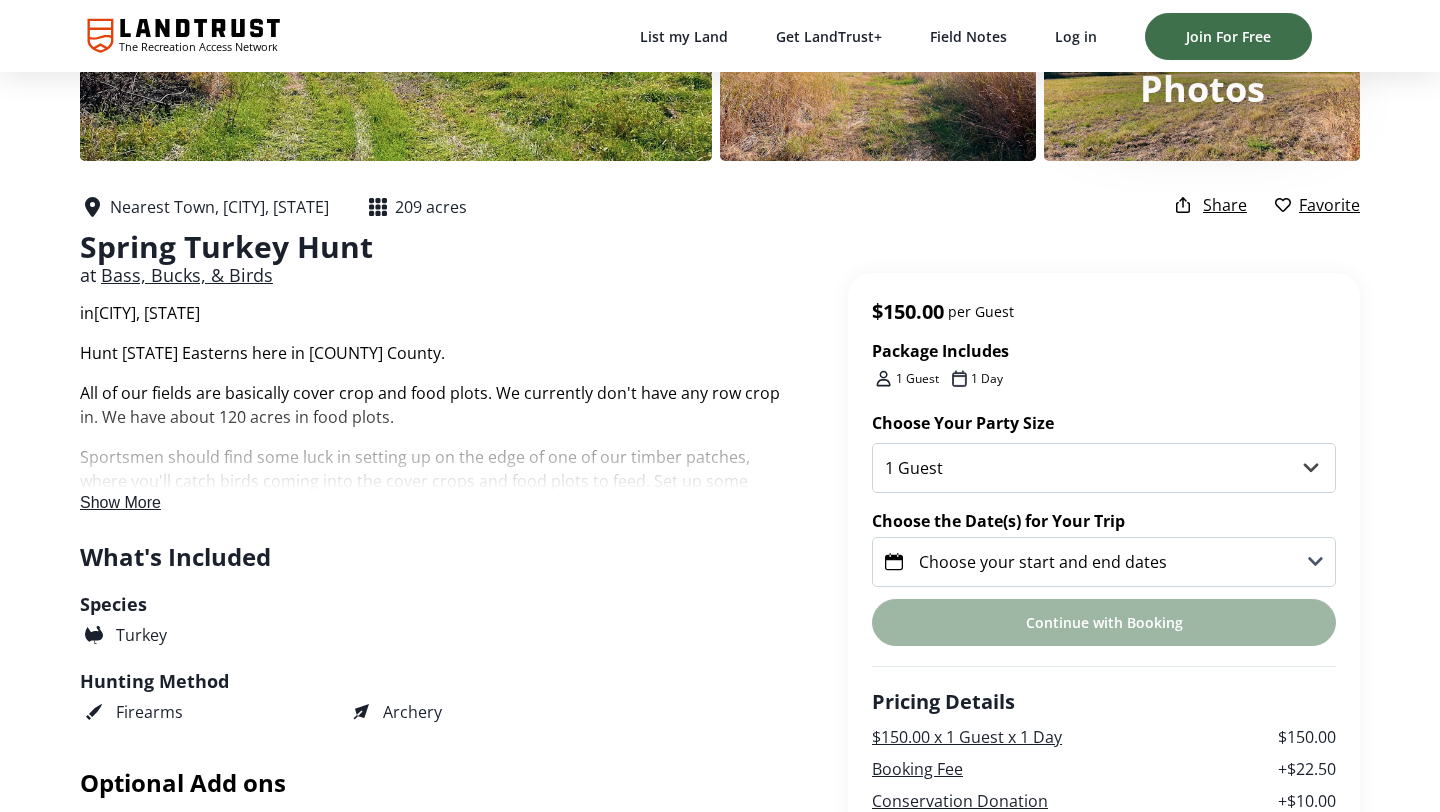 click on "Choose your start and end dates" at bounding box center [1043, 562] 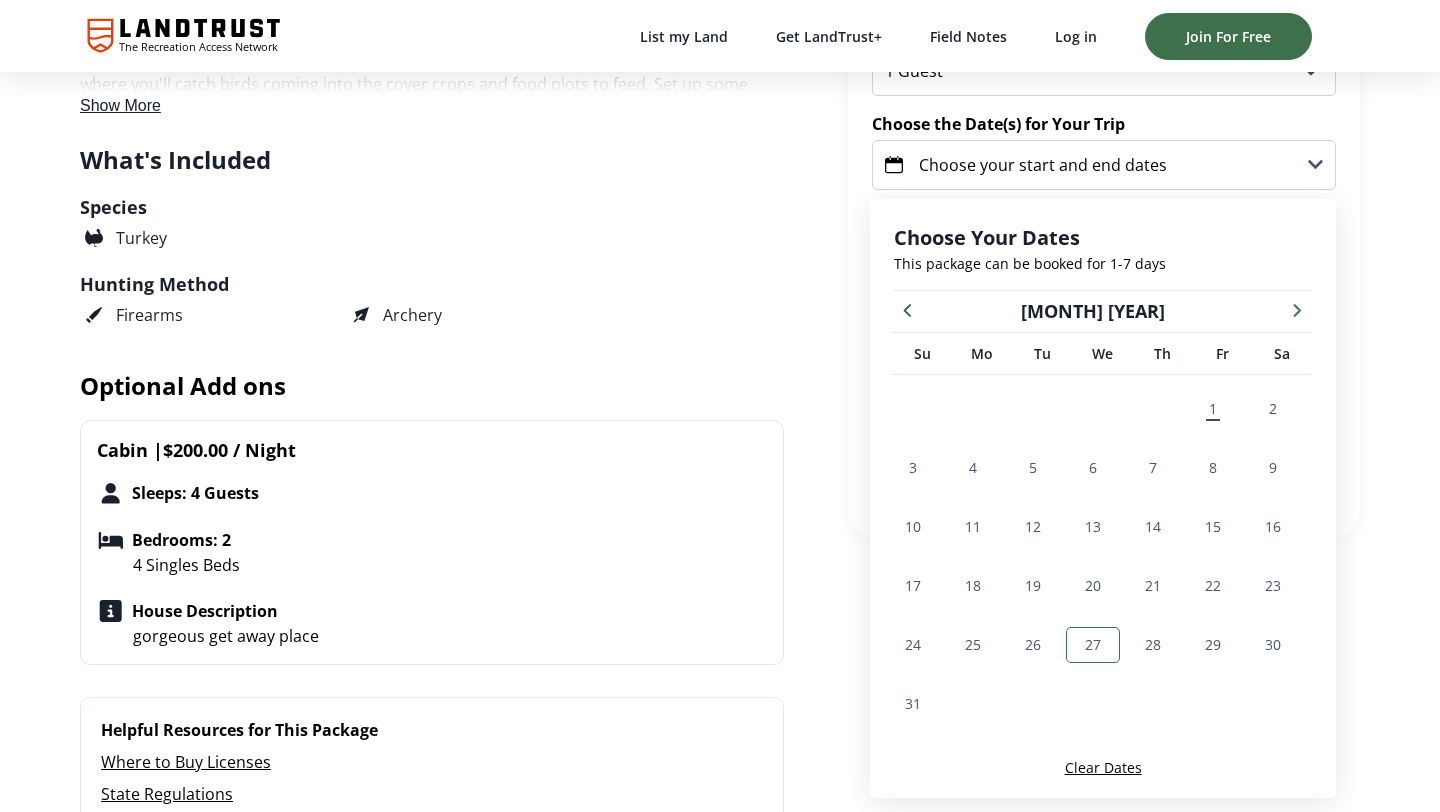 scroll, scrollTop: 755, scrollLeft: 0, axis: vertical 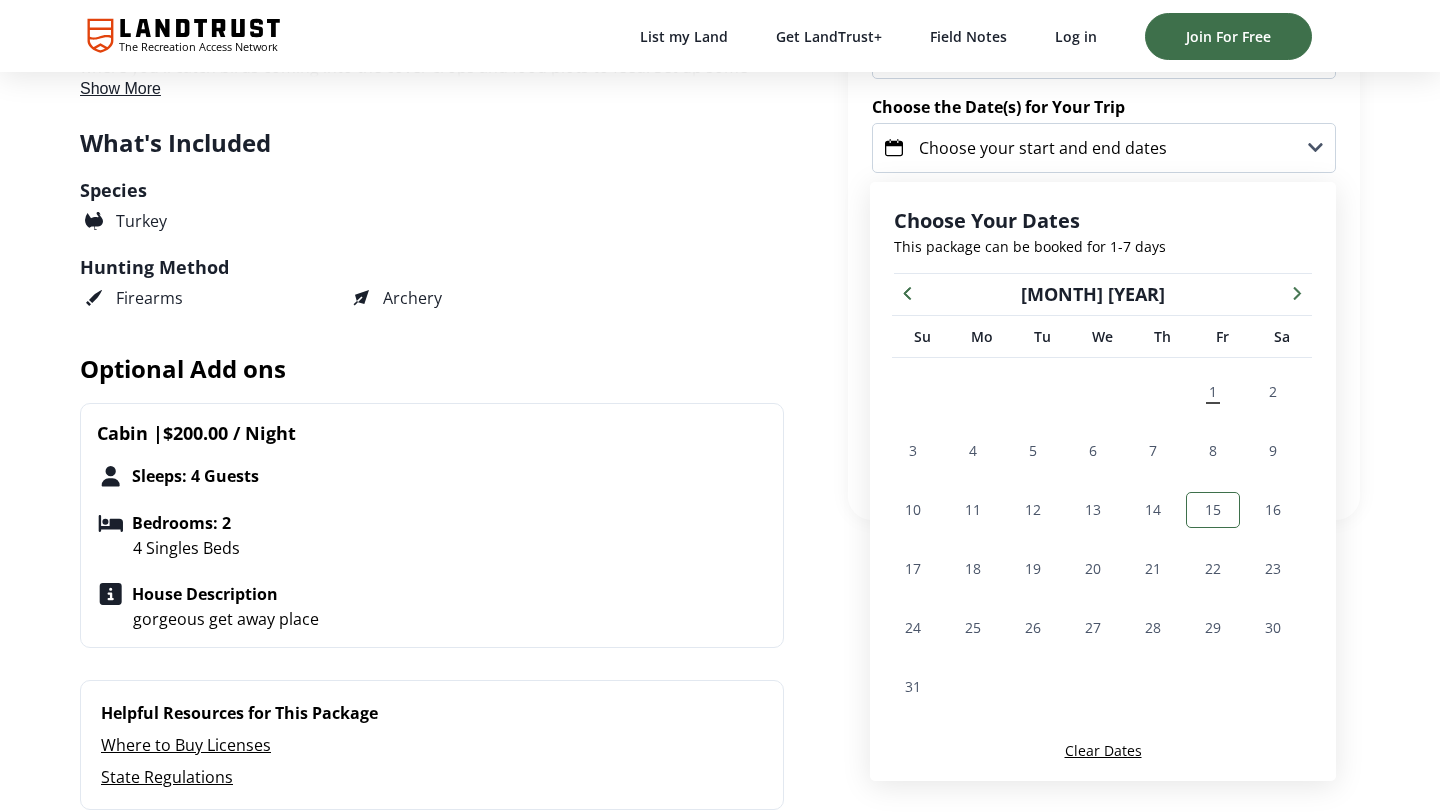 drag, startPoint x: 1156, startPoint y: 520, endPoint x: 1193, endPoint y: 517, distance: 37.12142 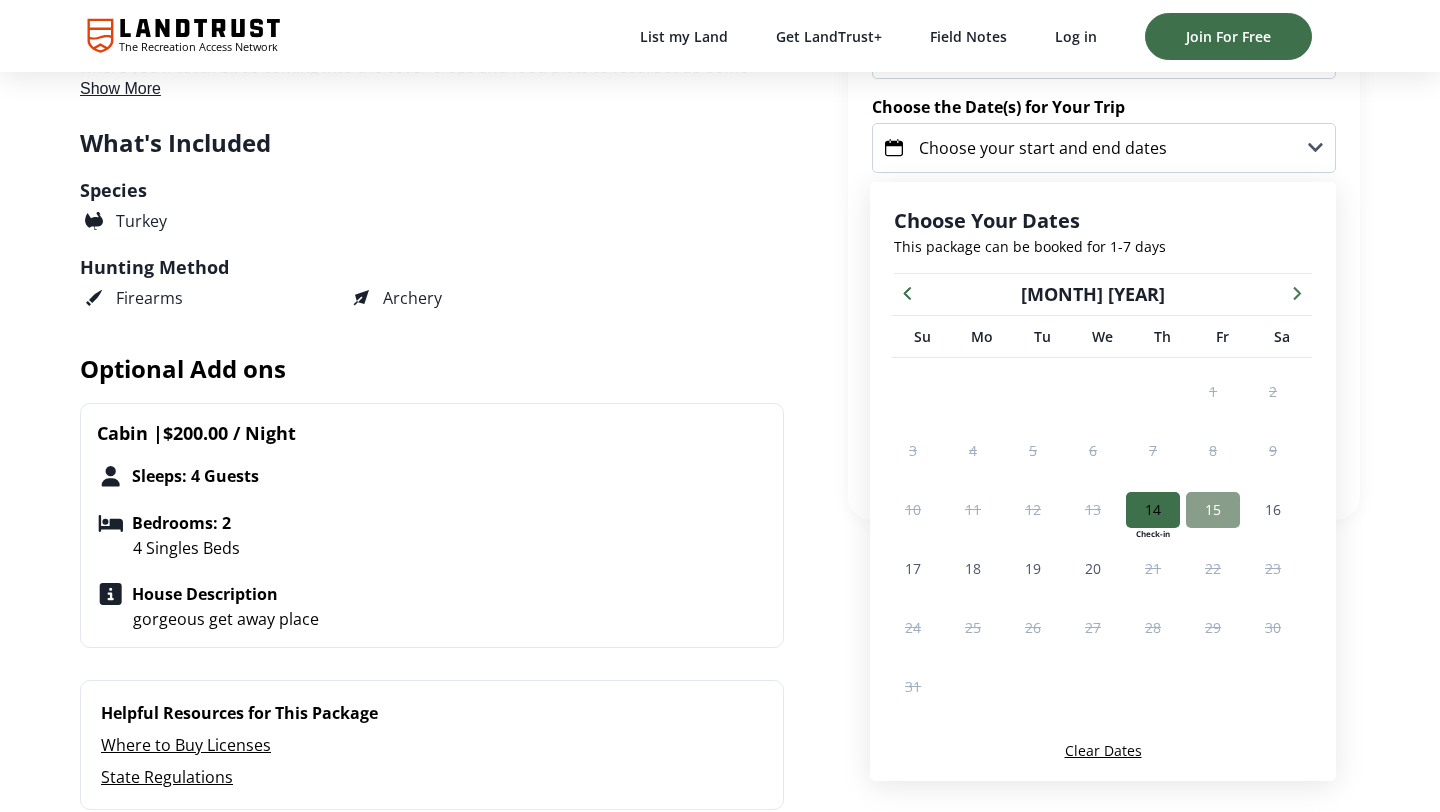 click on "15" at bounding box center [1213, 510] 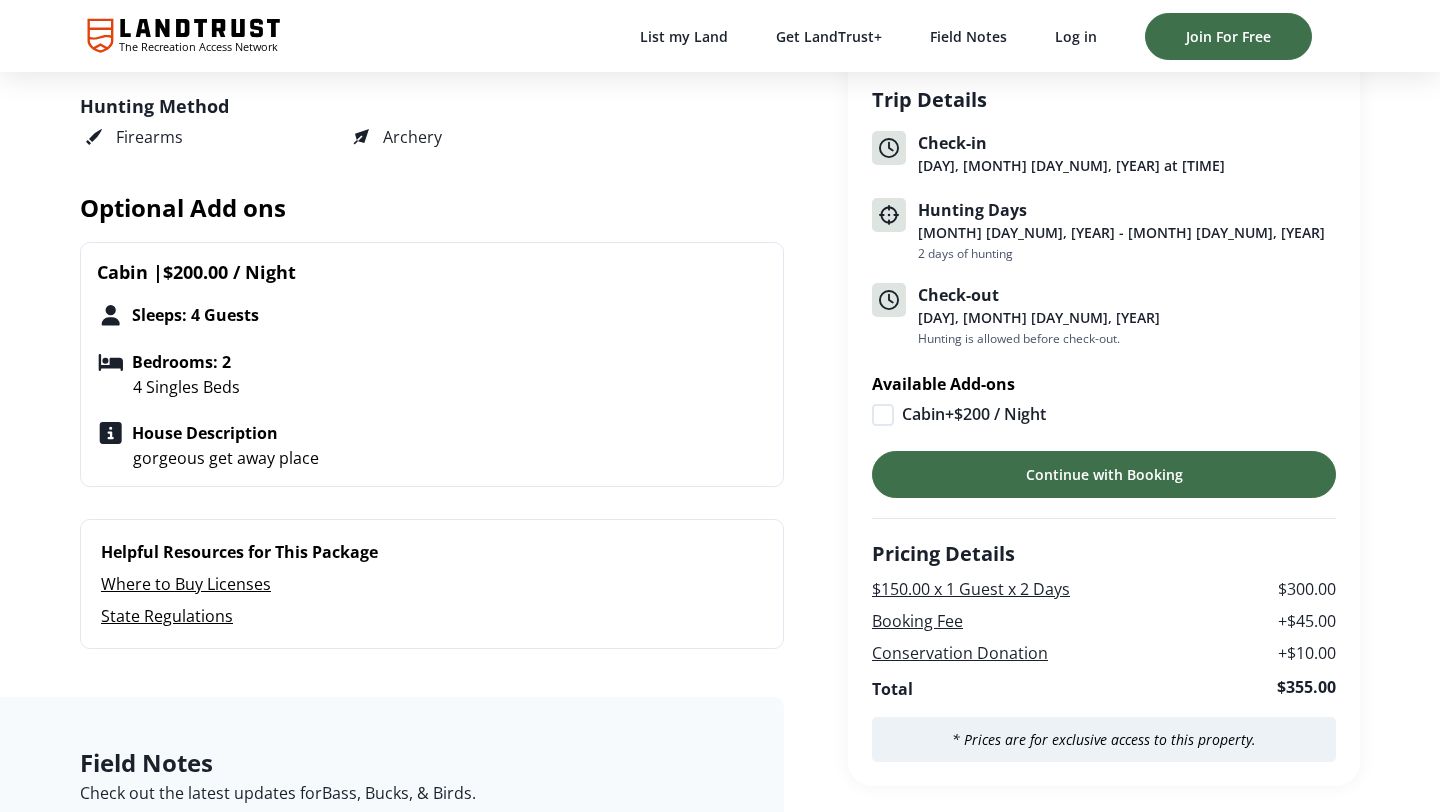 scroll, scrollTop: 957, scrollLeft: 0, axis: vertical 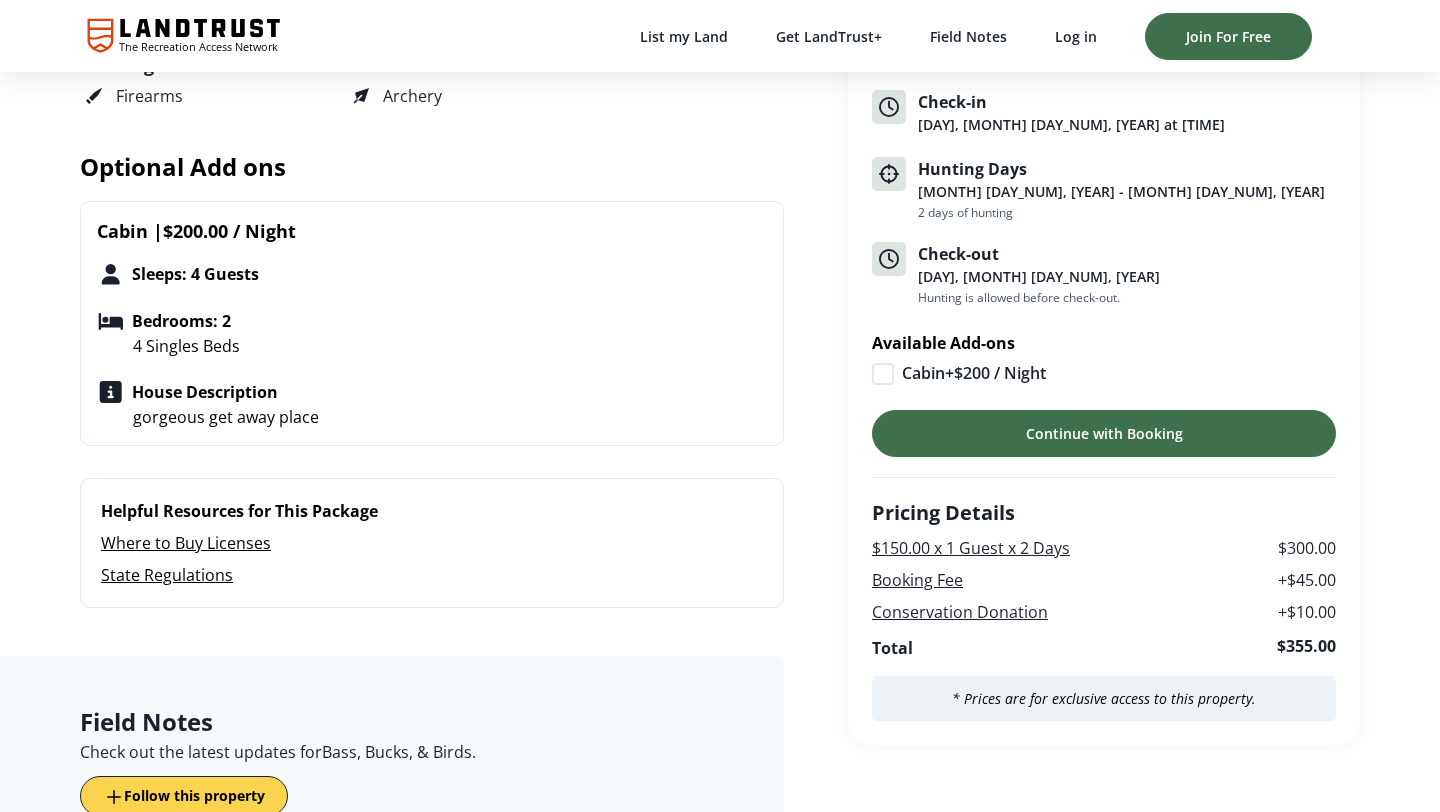 click 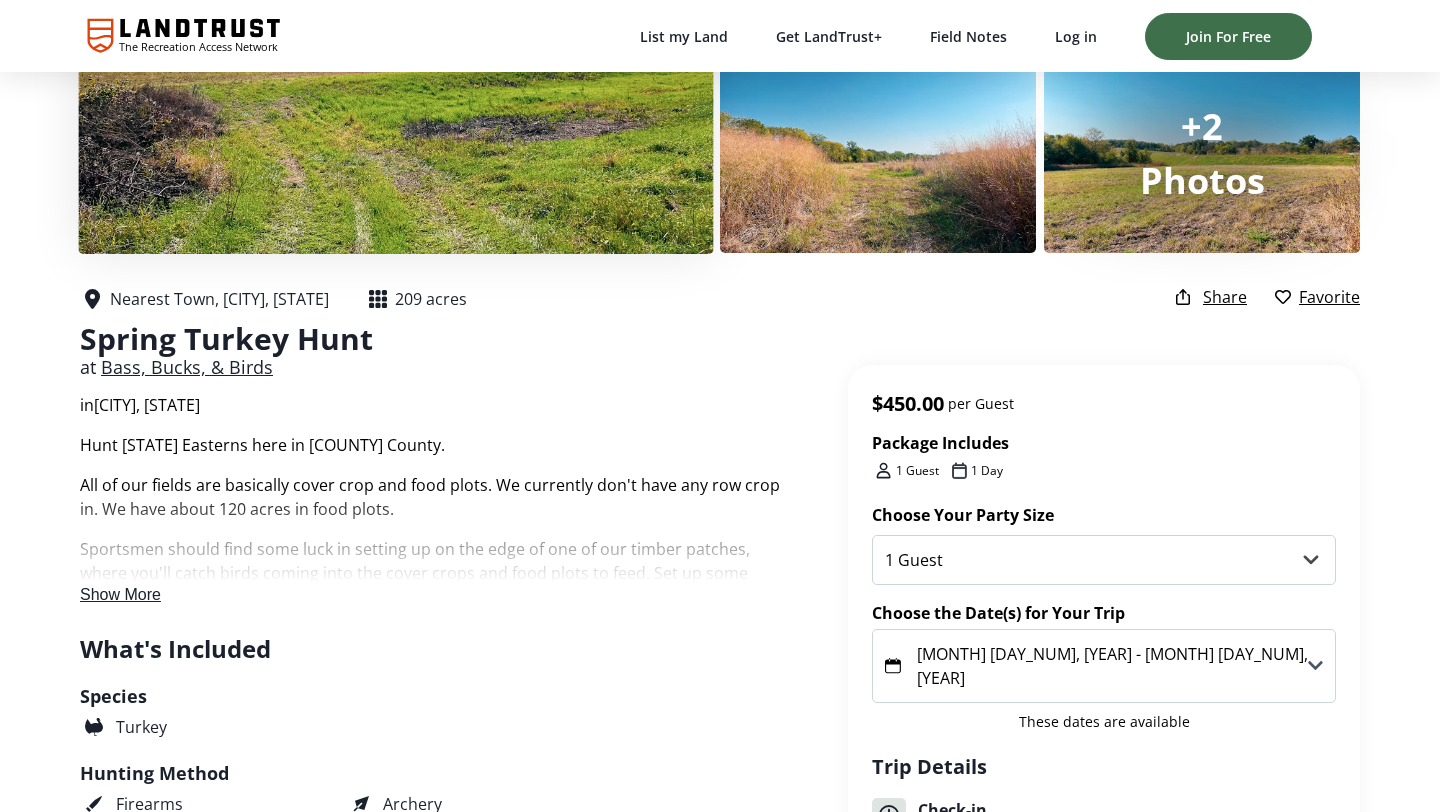 scroll, scrollTop: 0, scrollLeft: 0, axis: both 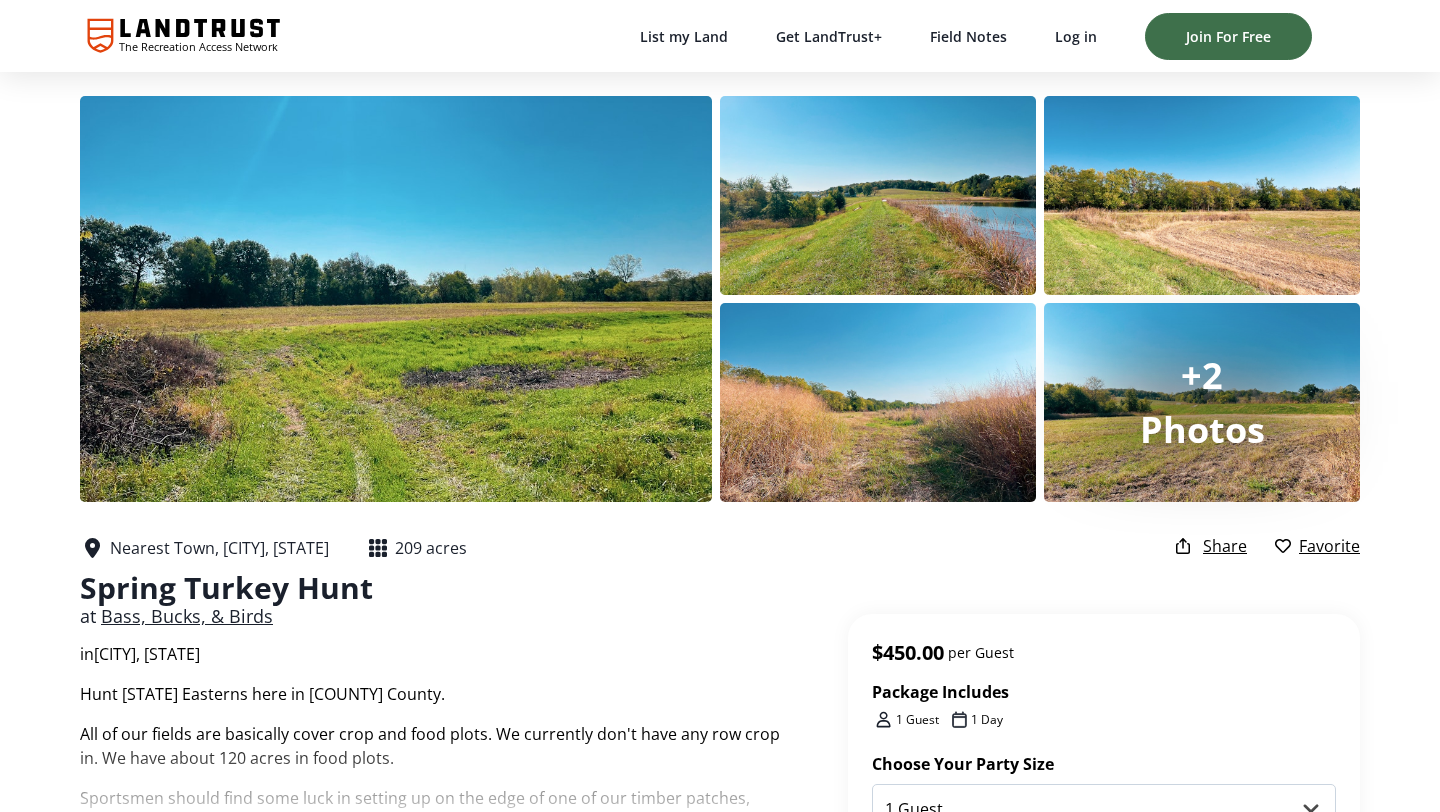 click on "The Recreation Access Network" 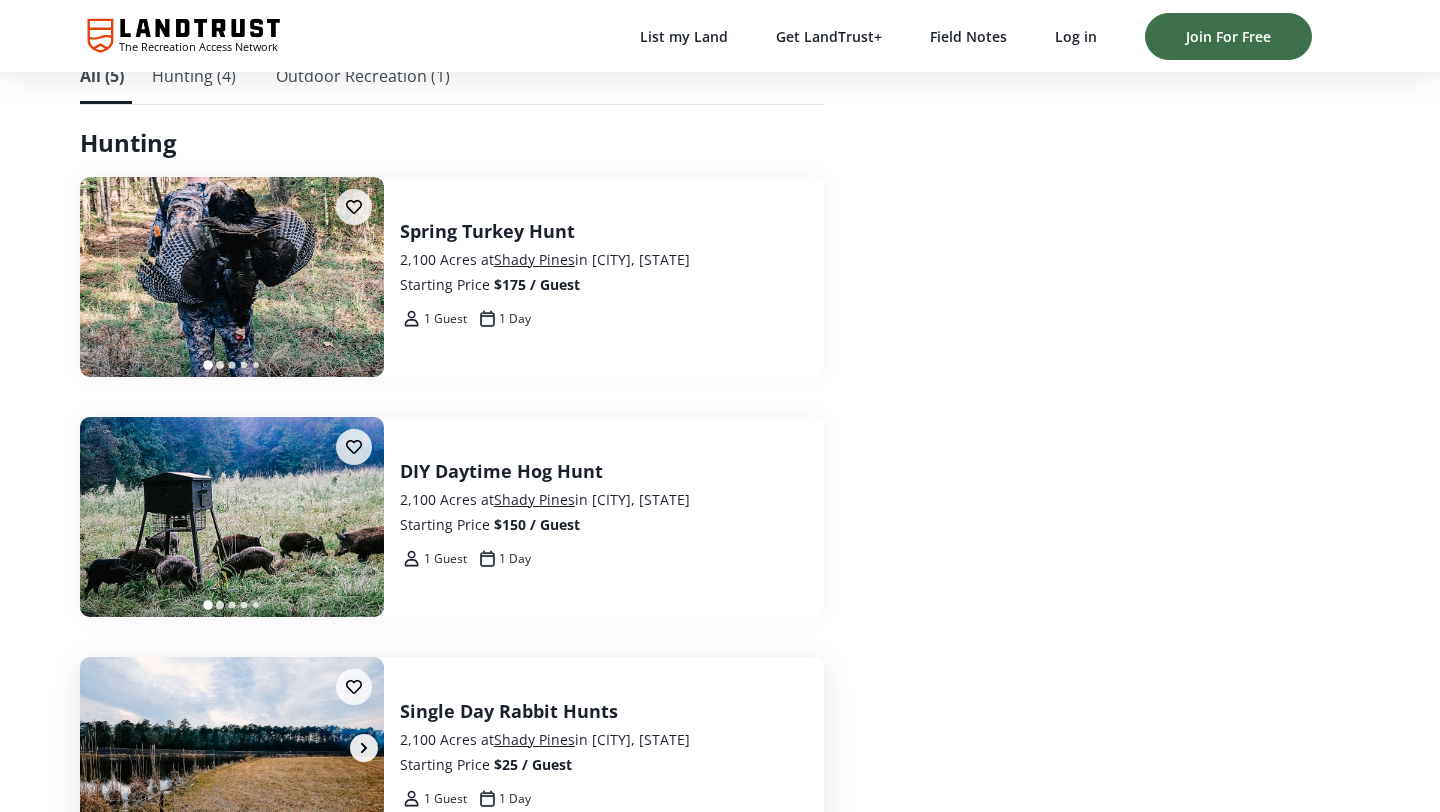 scroll, scrollTop: 4038, scrollLeft: 0, axis: vertical 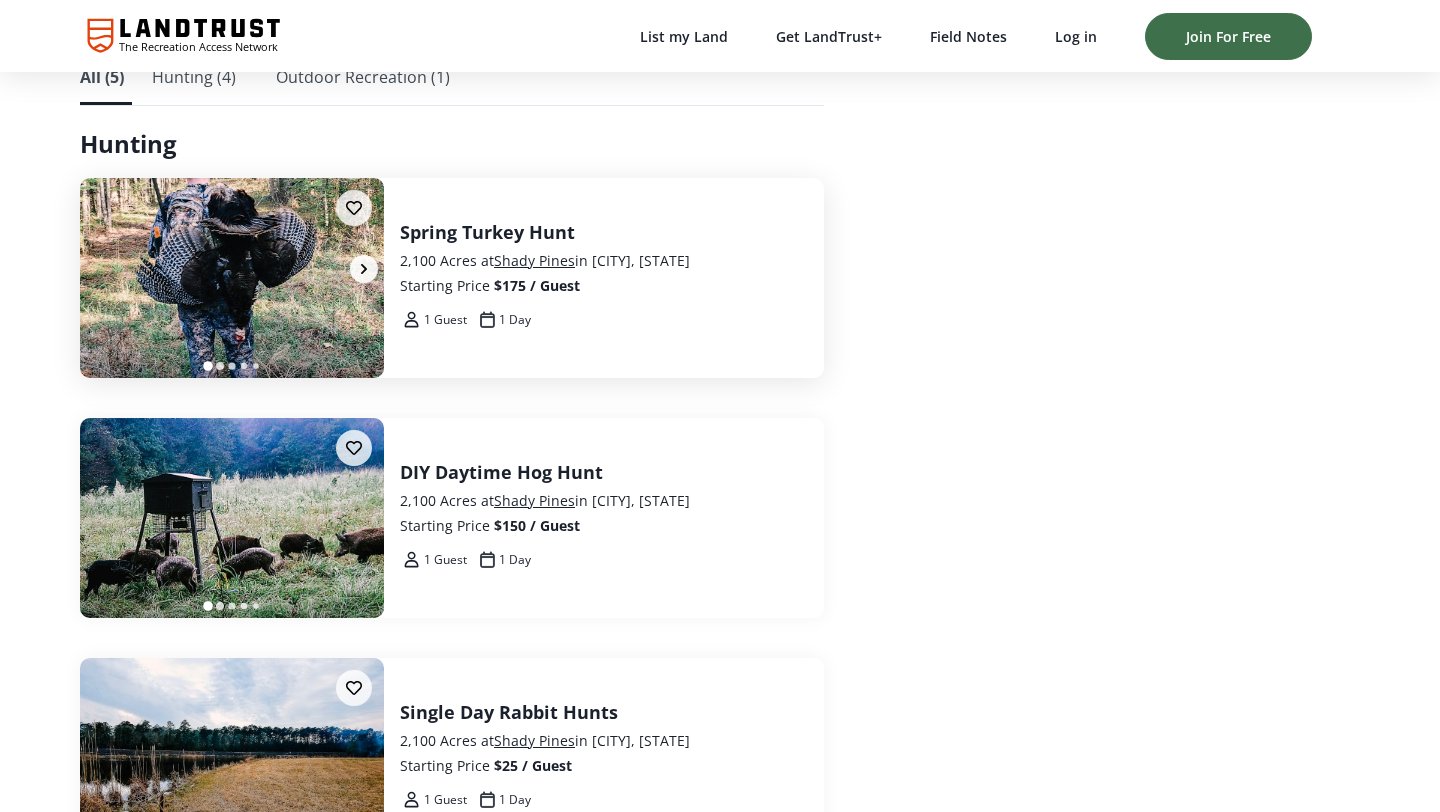 click at bounding box center (232, 279) 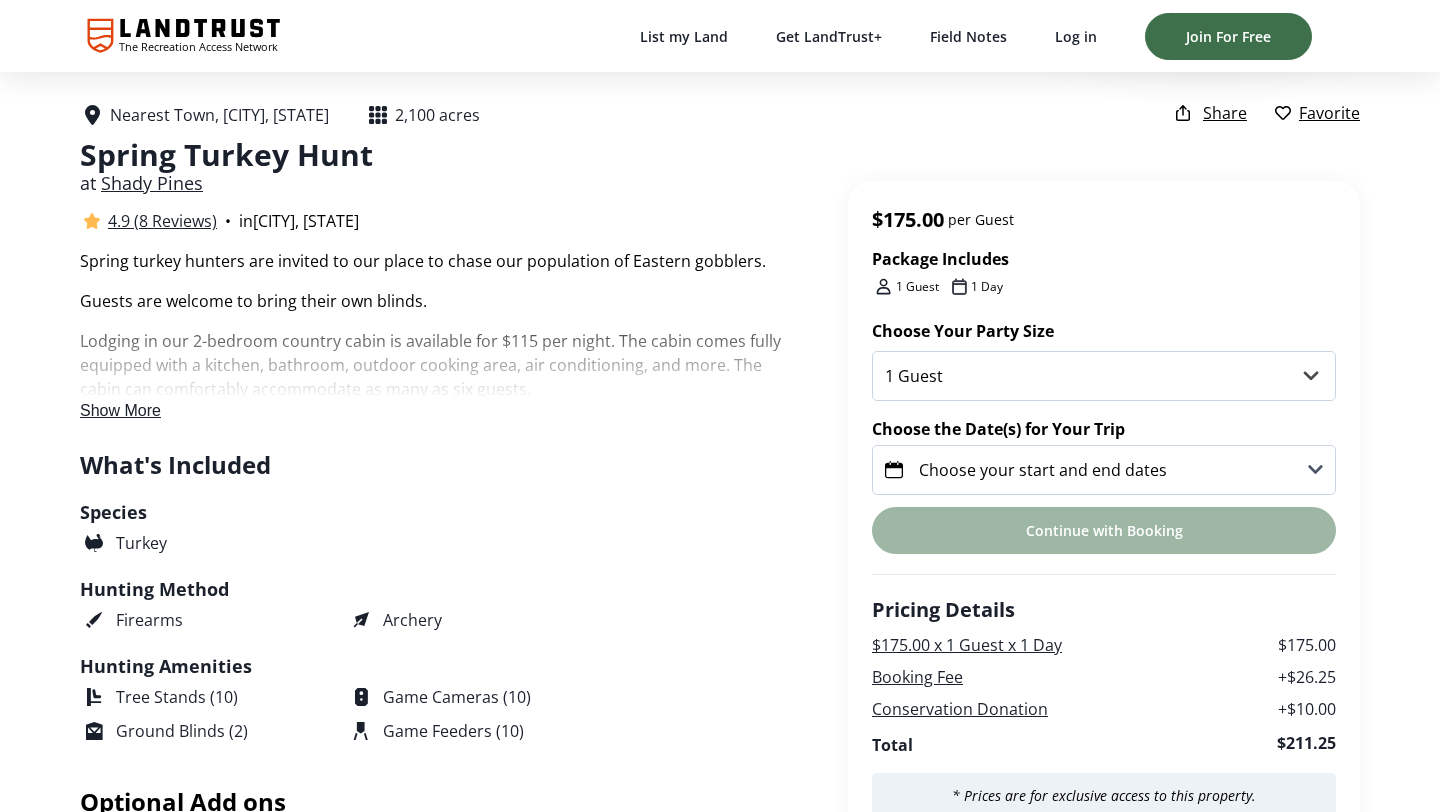 click on "Choose your start and end dates" at bounding box center (1043, 470) 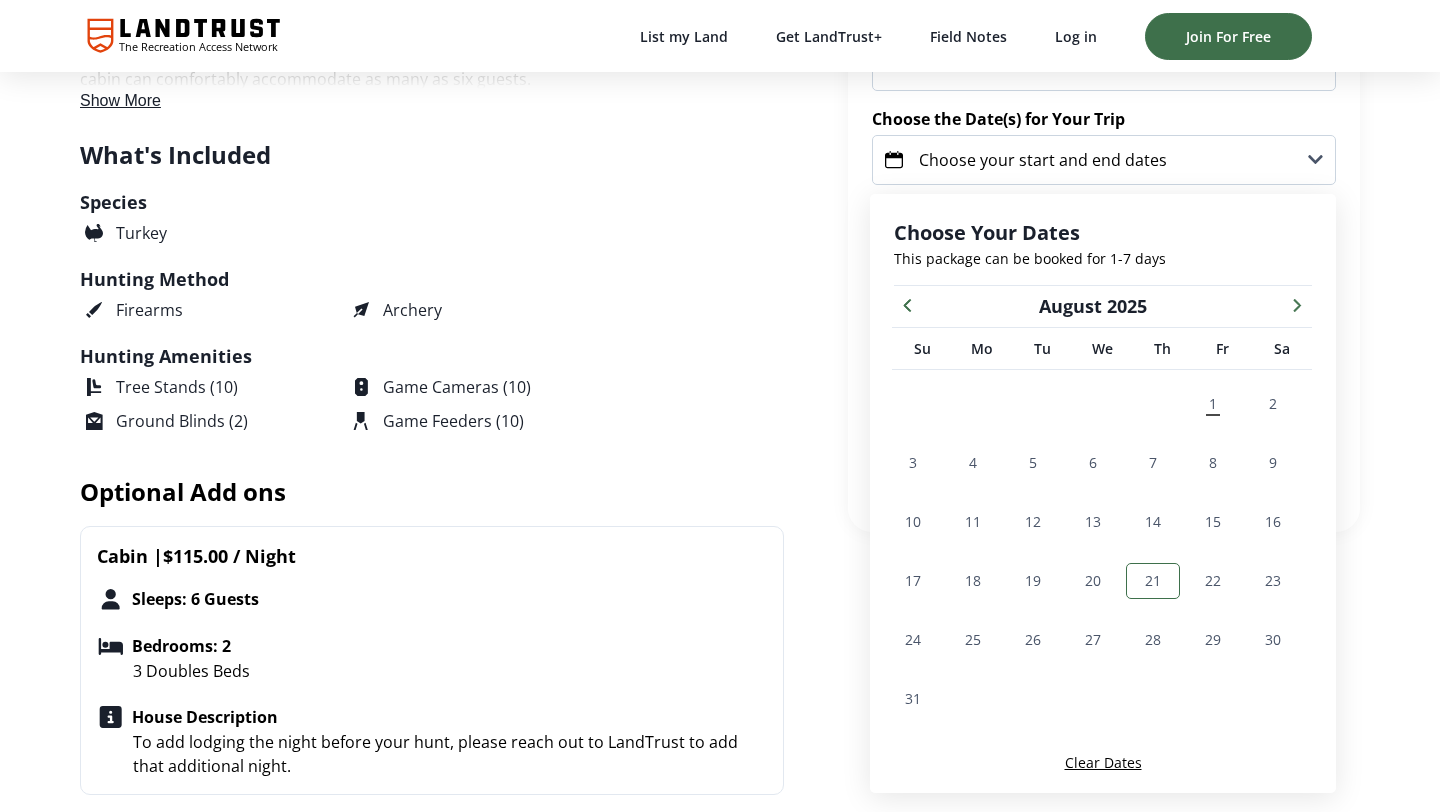 scroll, scrollTop: 744, scrollLeft: 0, axis: vertical 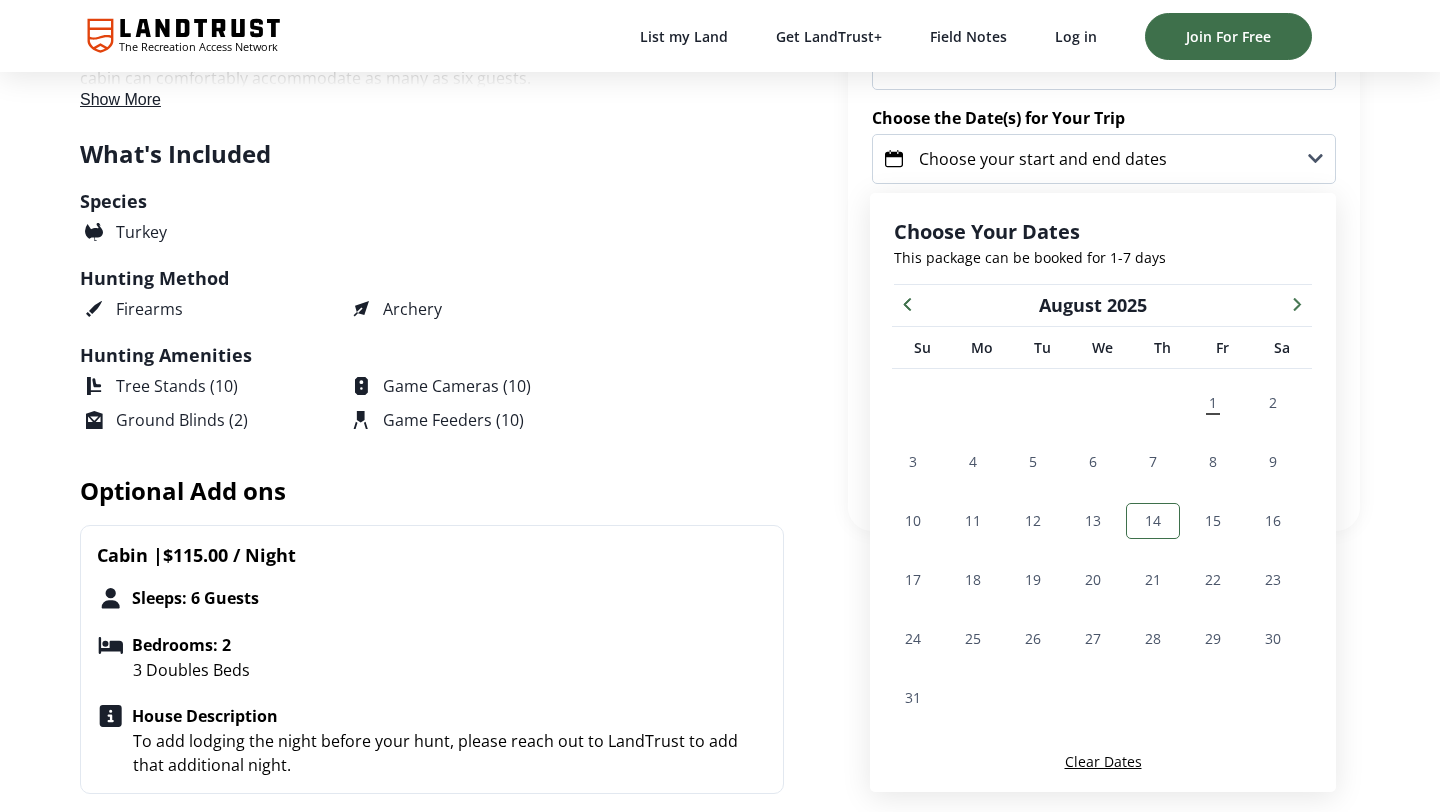 click on "14" at bounding box center [1153, 520] 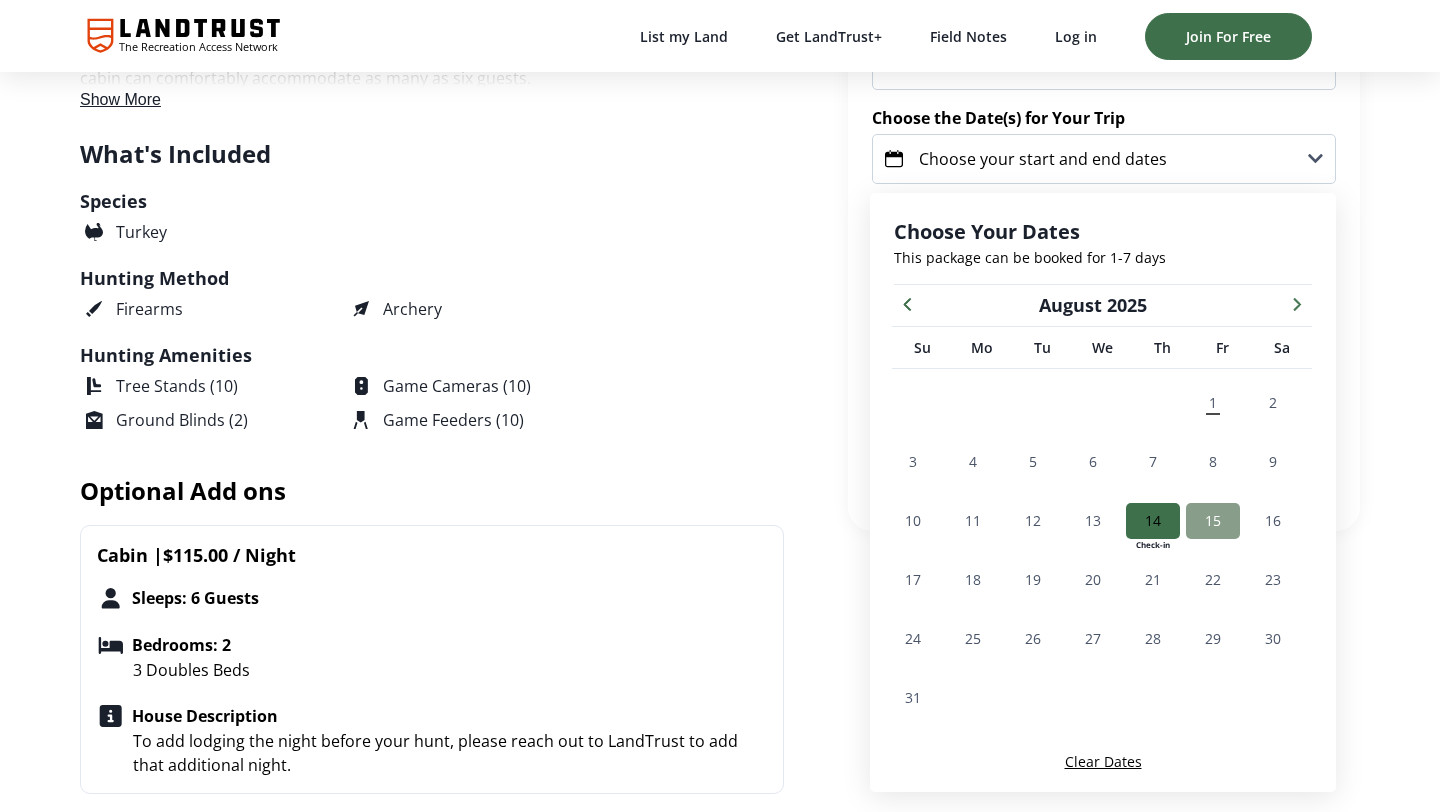 click on "15" at bounding box center (1213, 521) 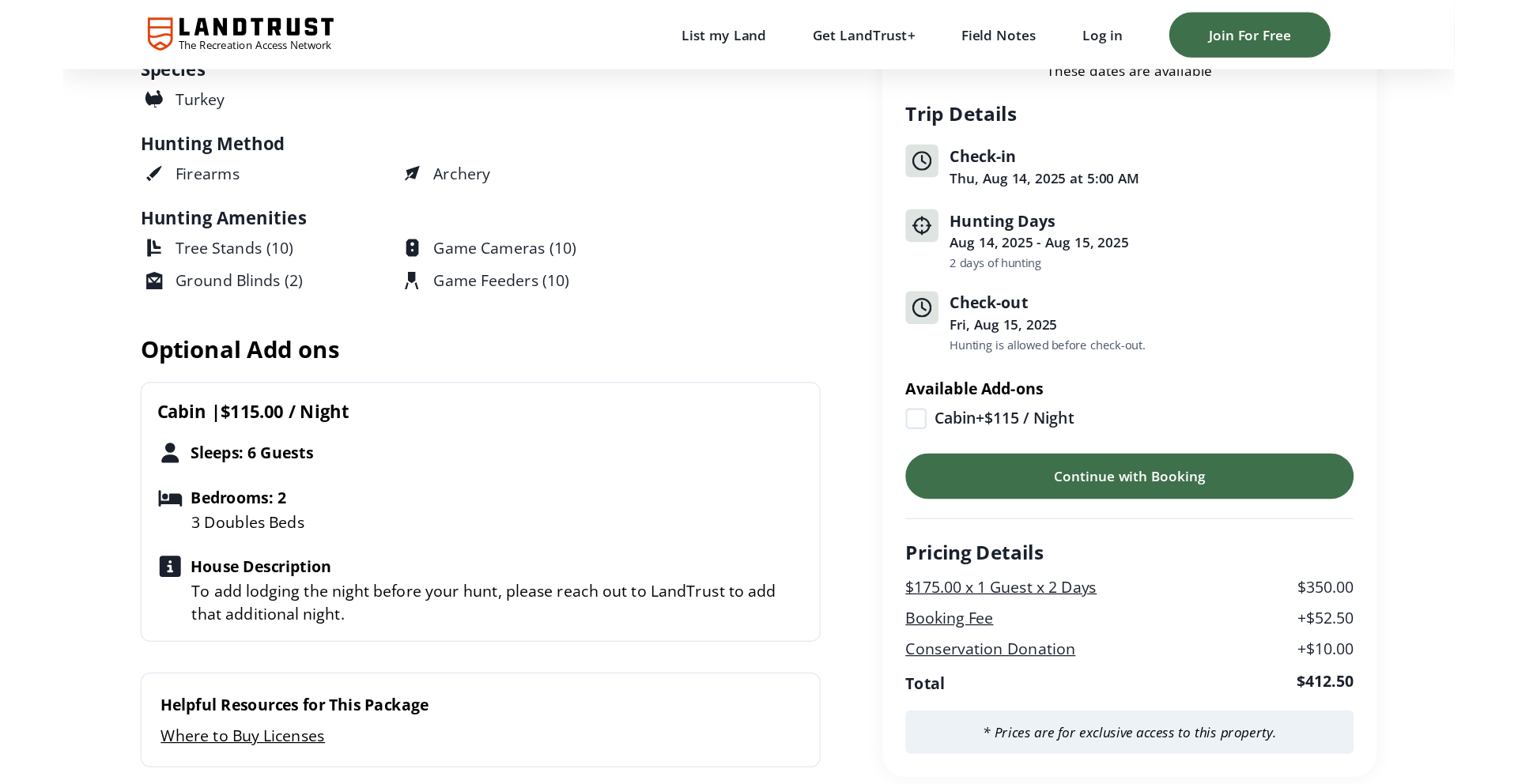 scroll, scrollTop: 688, scrollLeft: 0, axis: vertical 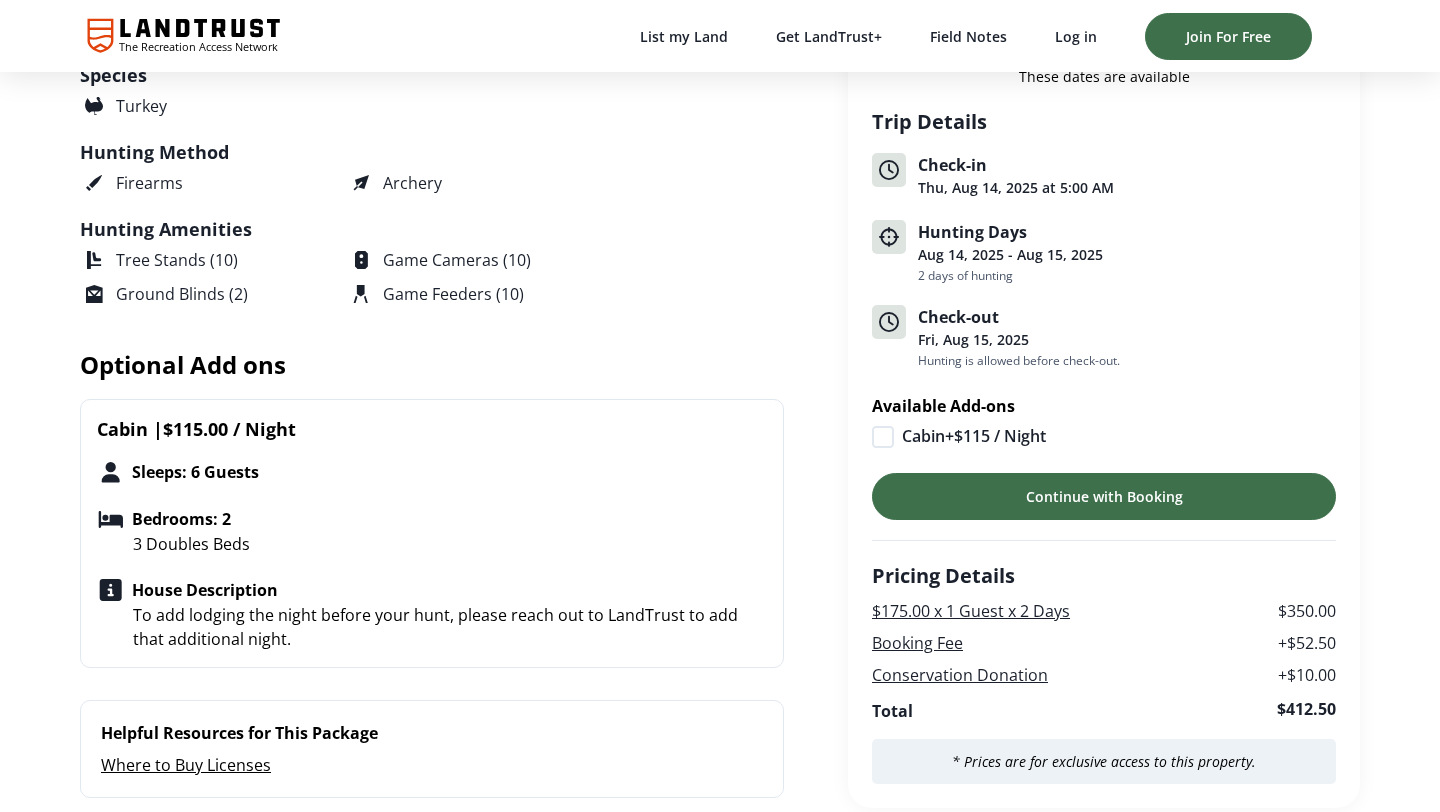 click 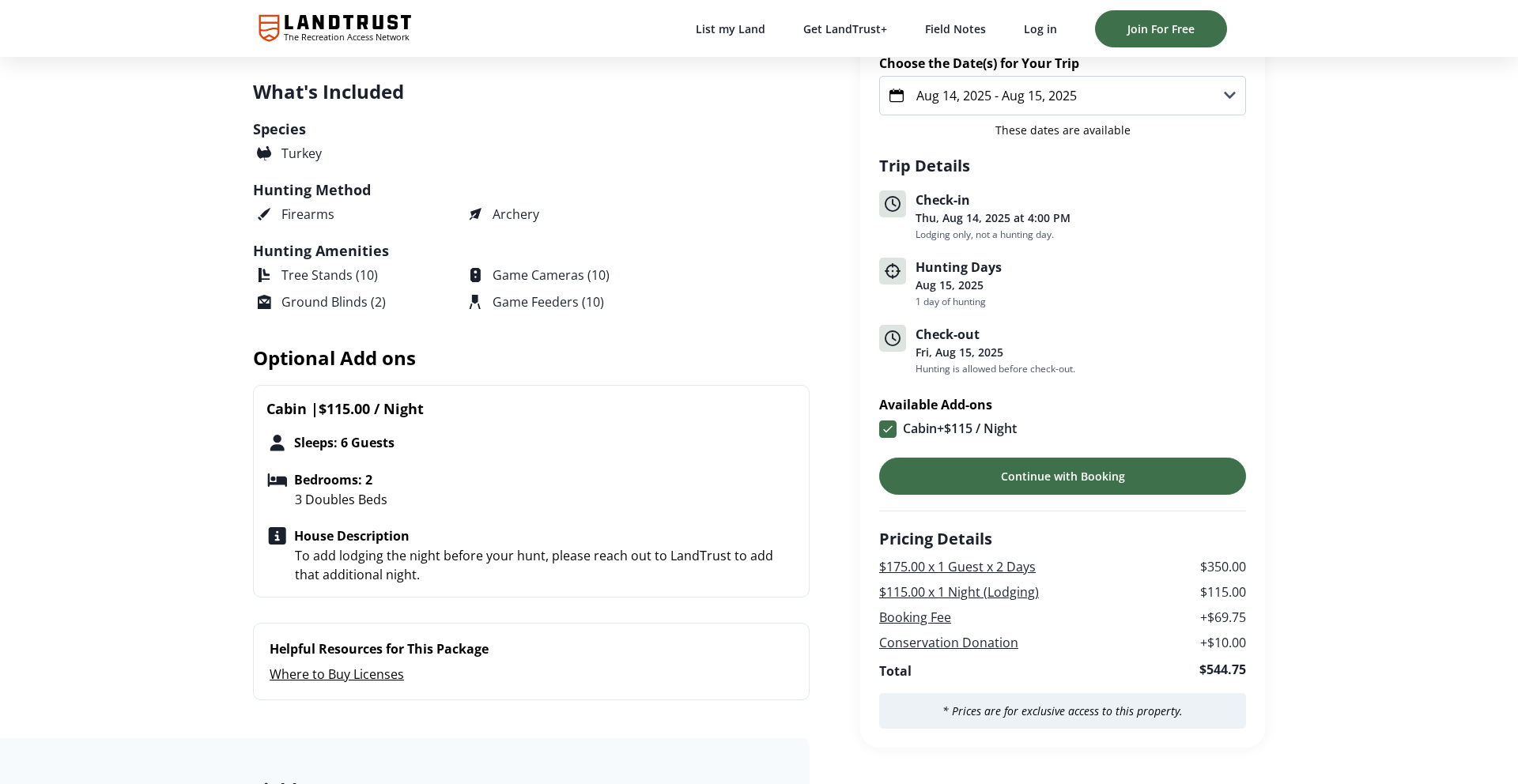 scroll, scrollTop: 712, scrollLeft: 0, axis: vertical 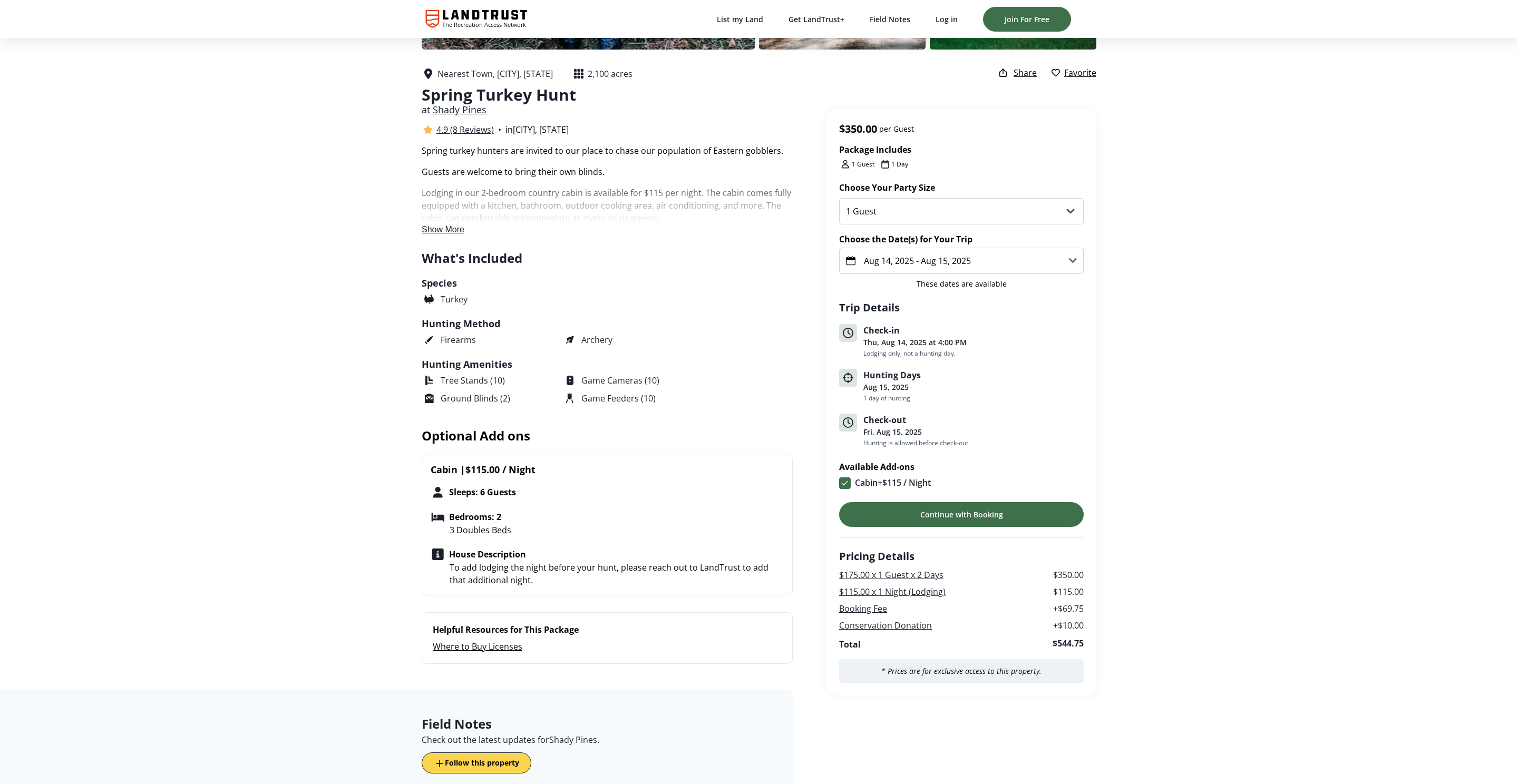 click on "Aug 14, 2025 - Aug 15, 2025" at bounding box center (961, 261) 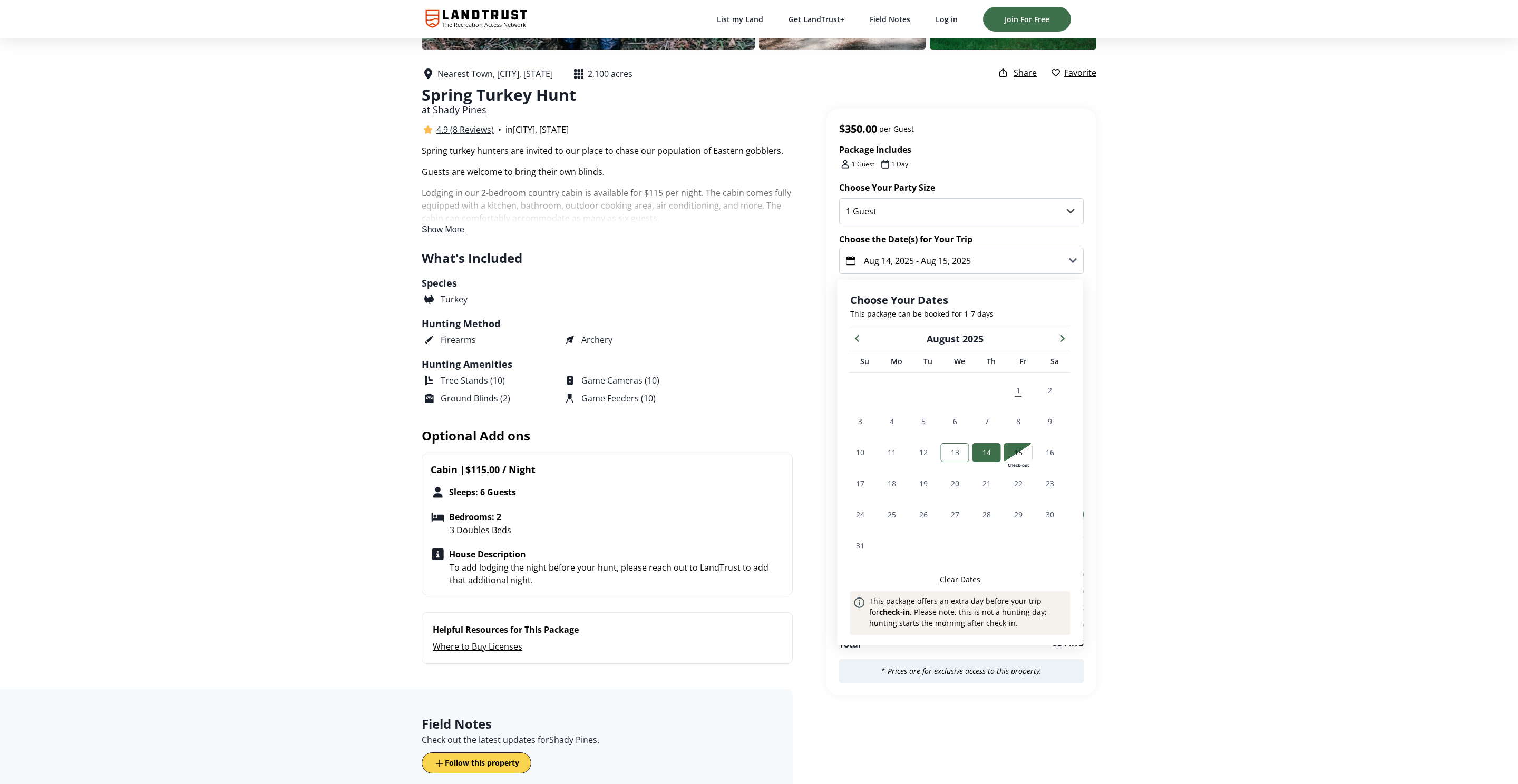 click on "13" at bounding box center (955, 453) 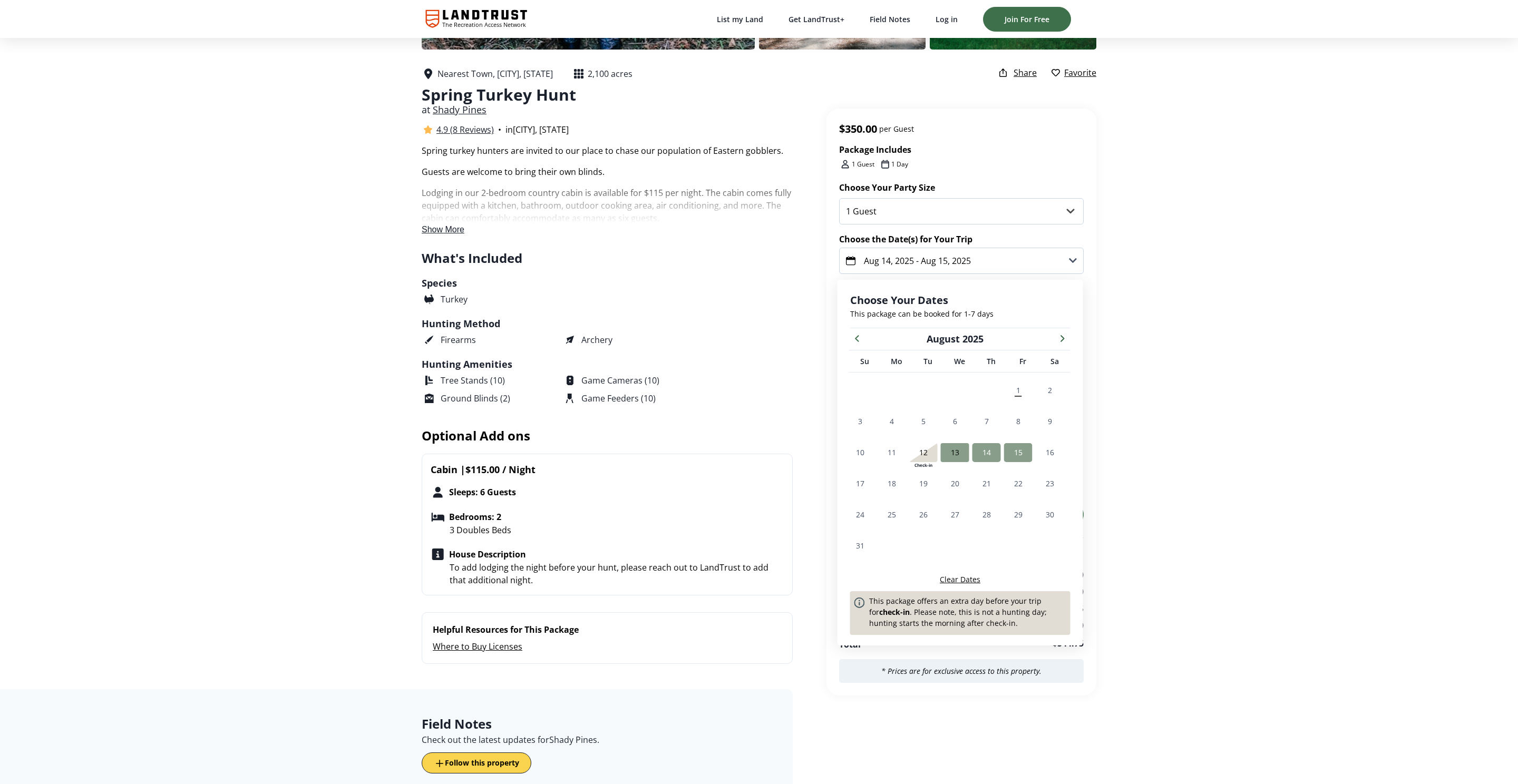 click on "15" at bounding box center [1018, 453] 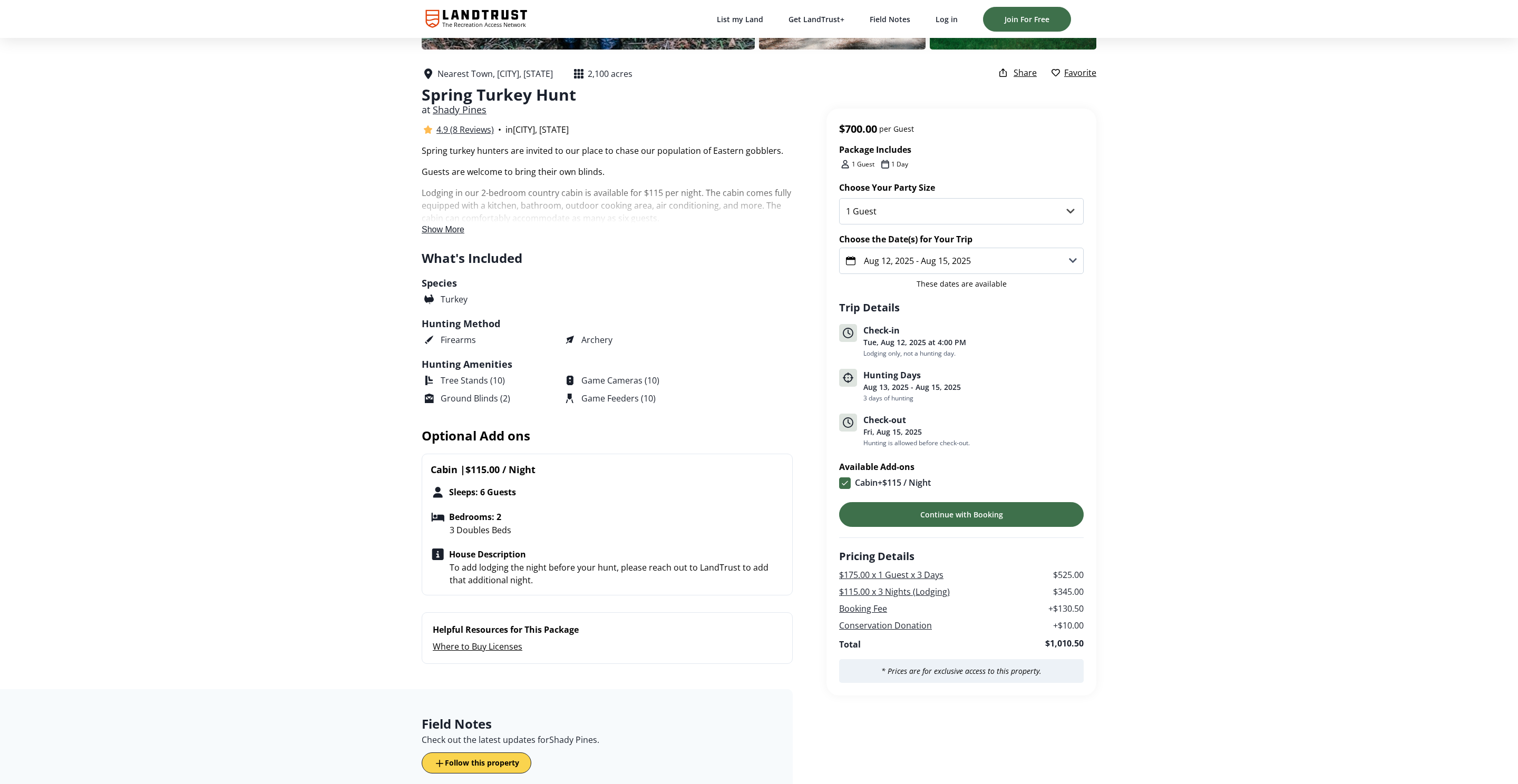 click on "Aug 12, 2025 - Aug 15, 2025" at bounding box center (917, 261) 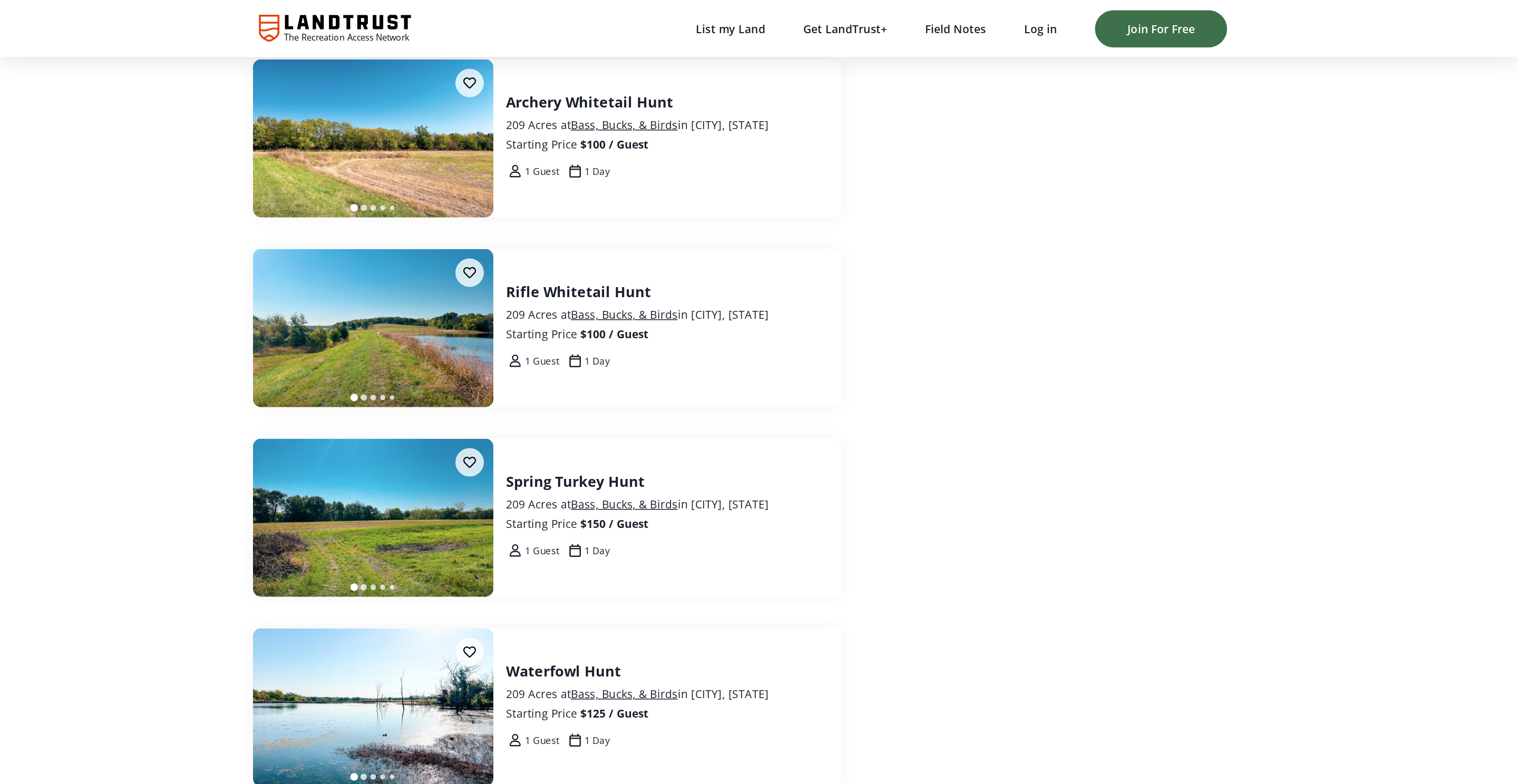scroll, scrollTop: 2262, scrollLeft: 0, axis: vertical 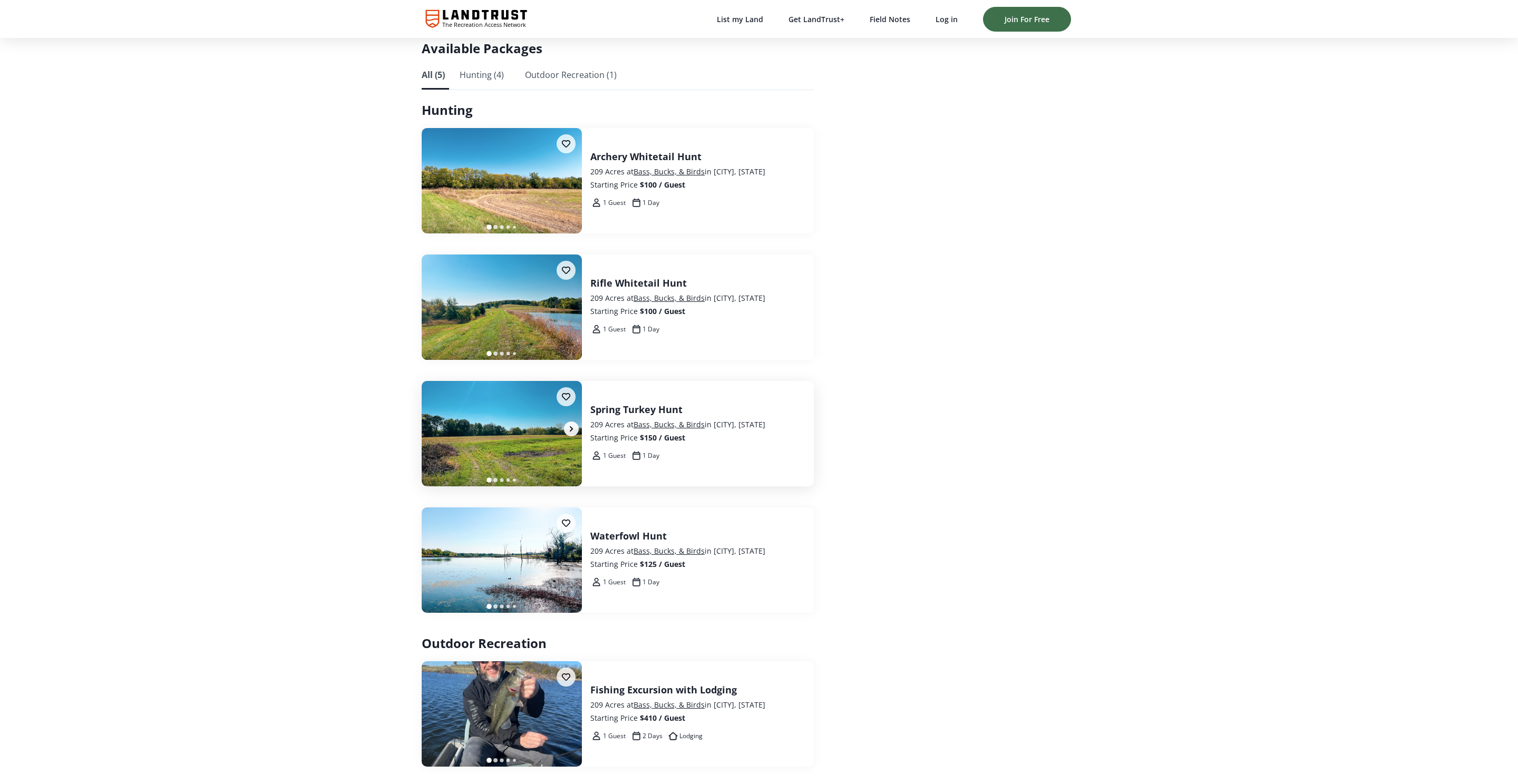 click at bounding box center [502, 434] 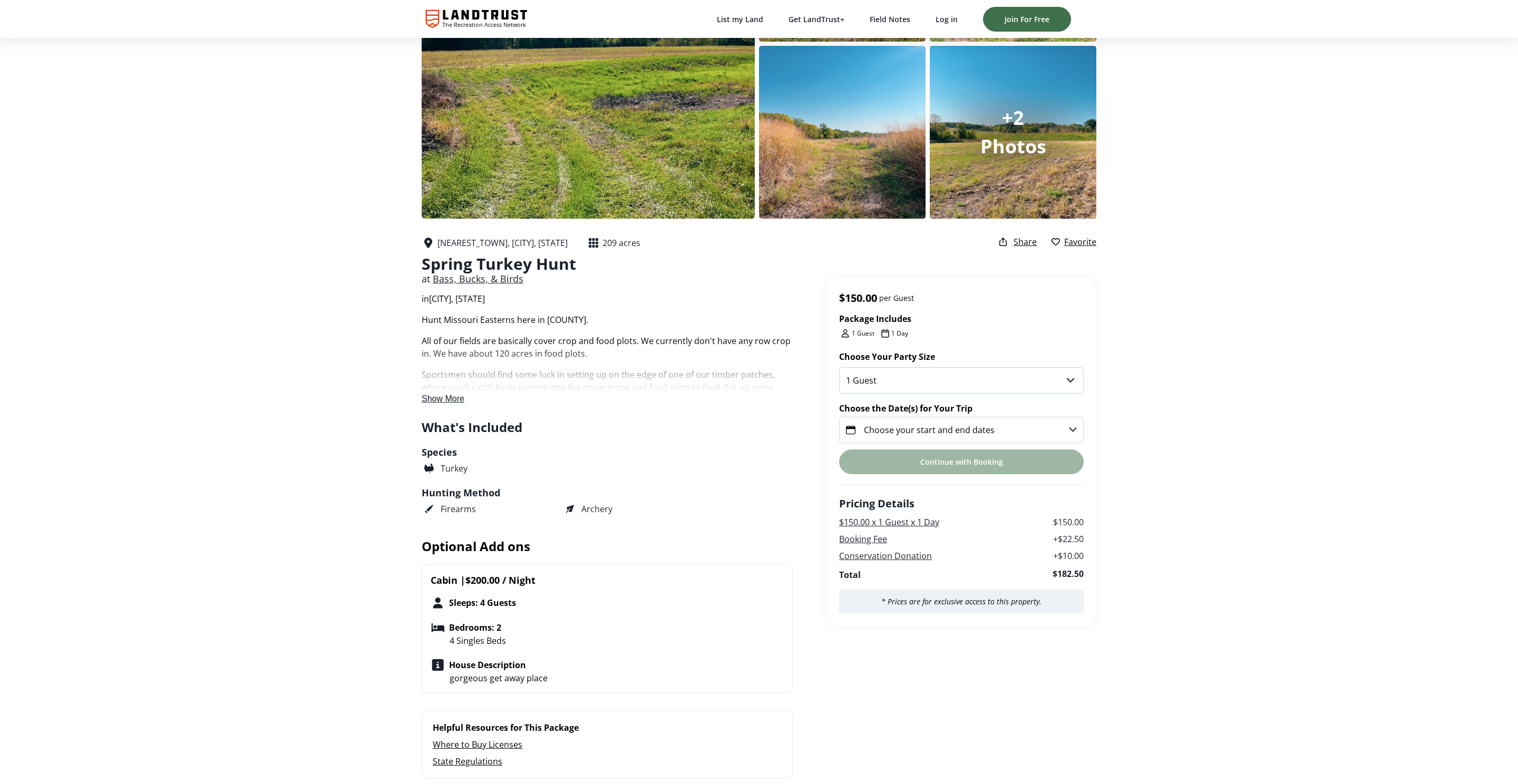 scroll, scrollTop: 184, scrollLeft: 0, axis: vertical 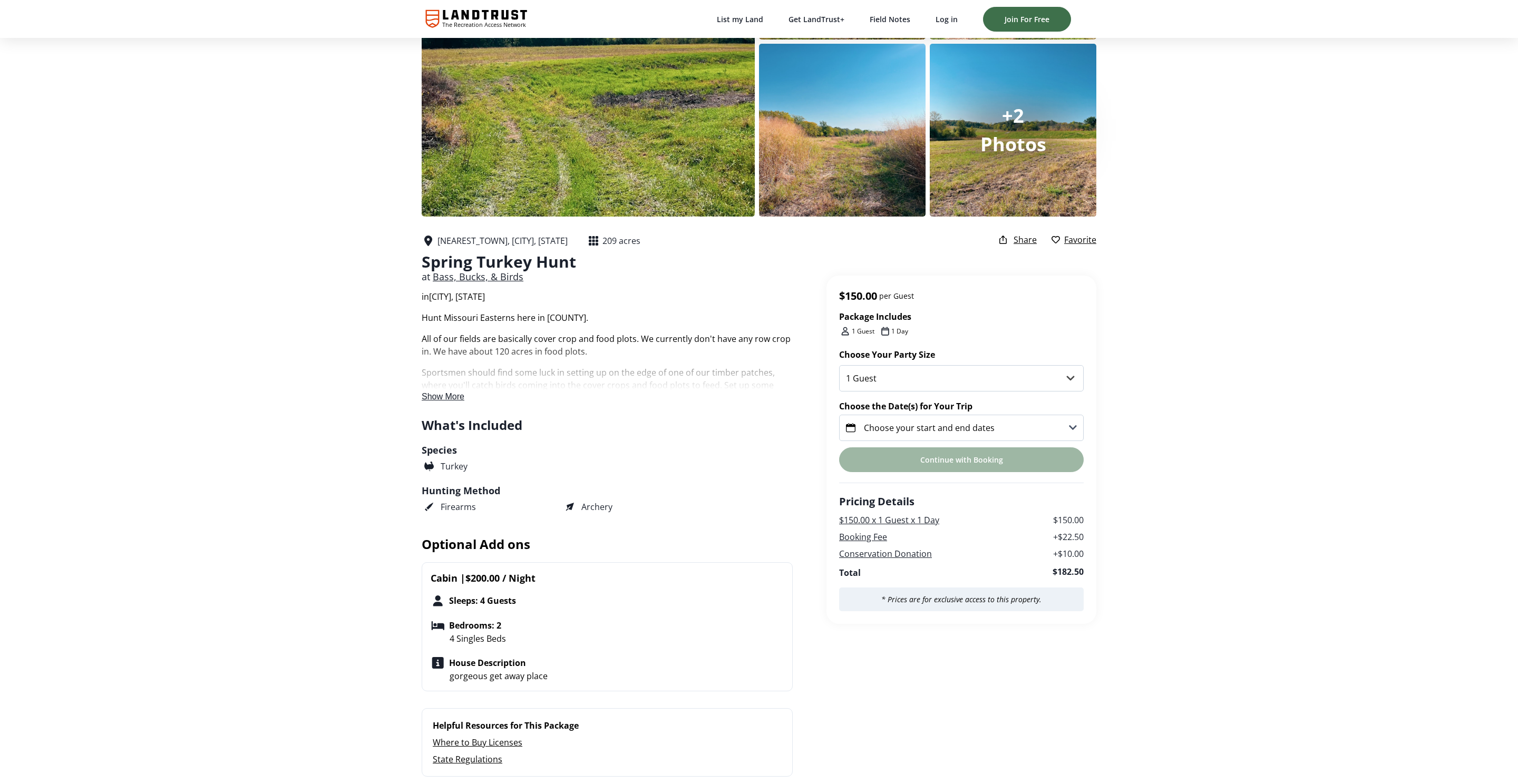 click on "Choose your start and end dates" at bounding box center (929, 428) 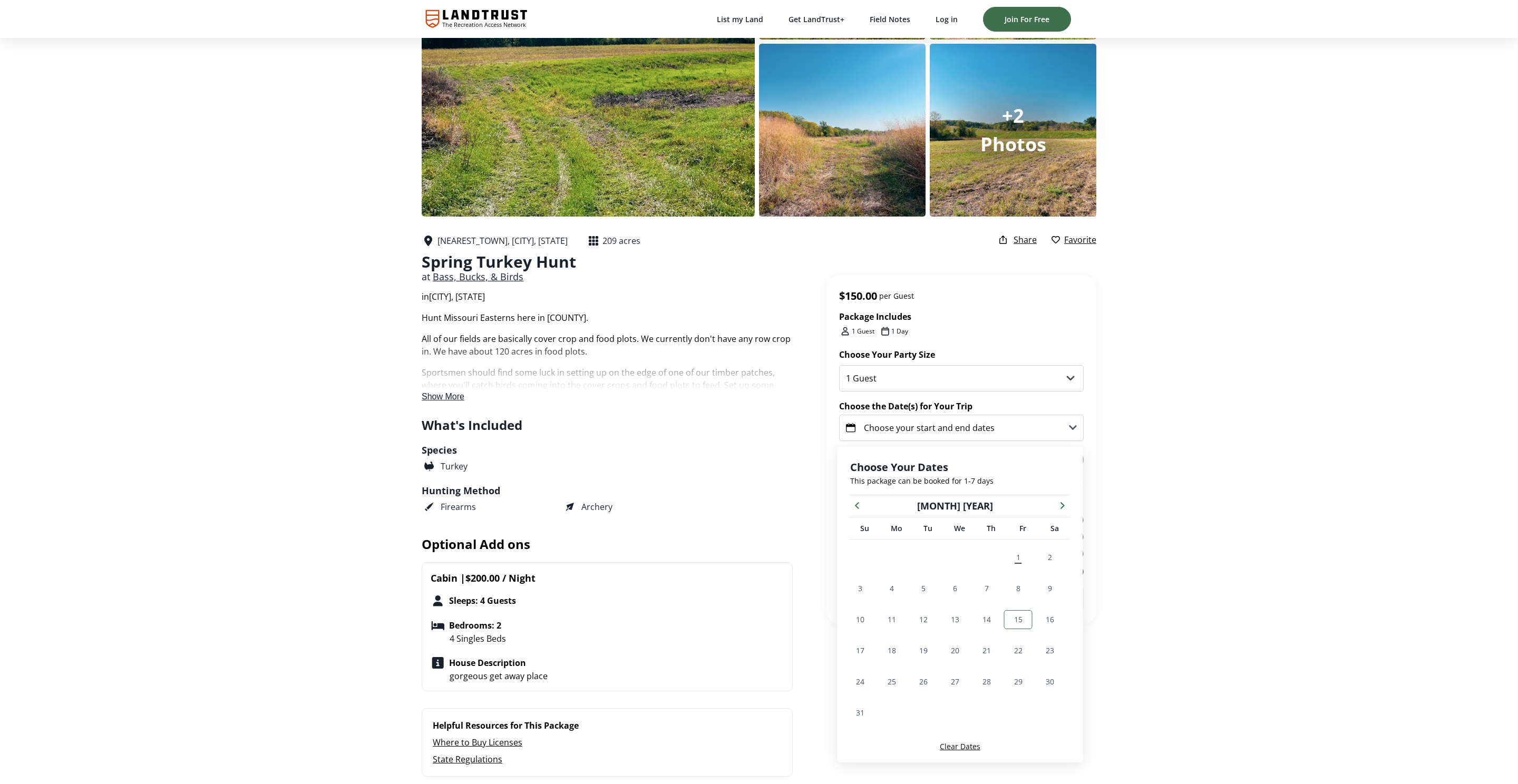 drag, startPoint x: 986, startPoint y: 614, endPoint x: 1005, endPoint y: 616, distance: 19.104973 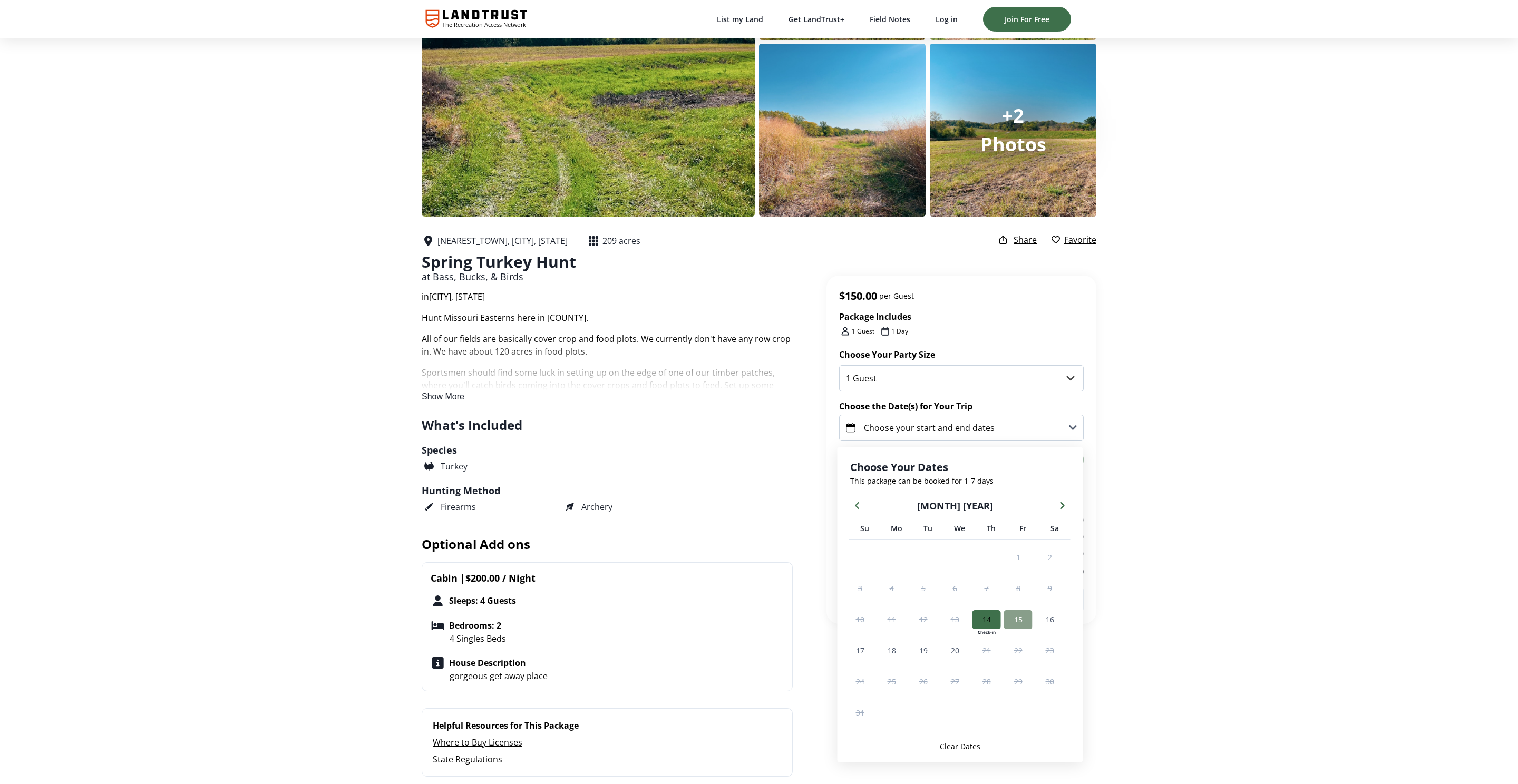 click on "15" at bounding box center (1018, 619) 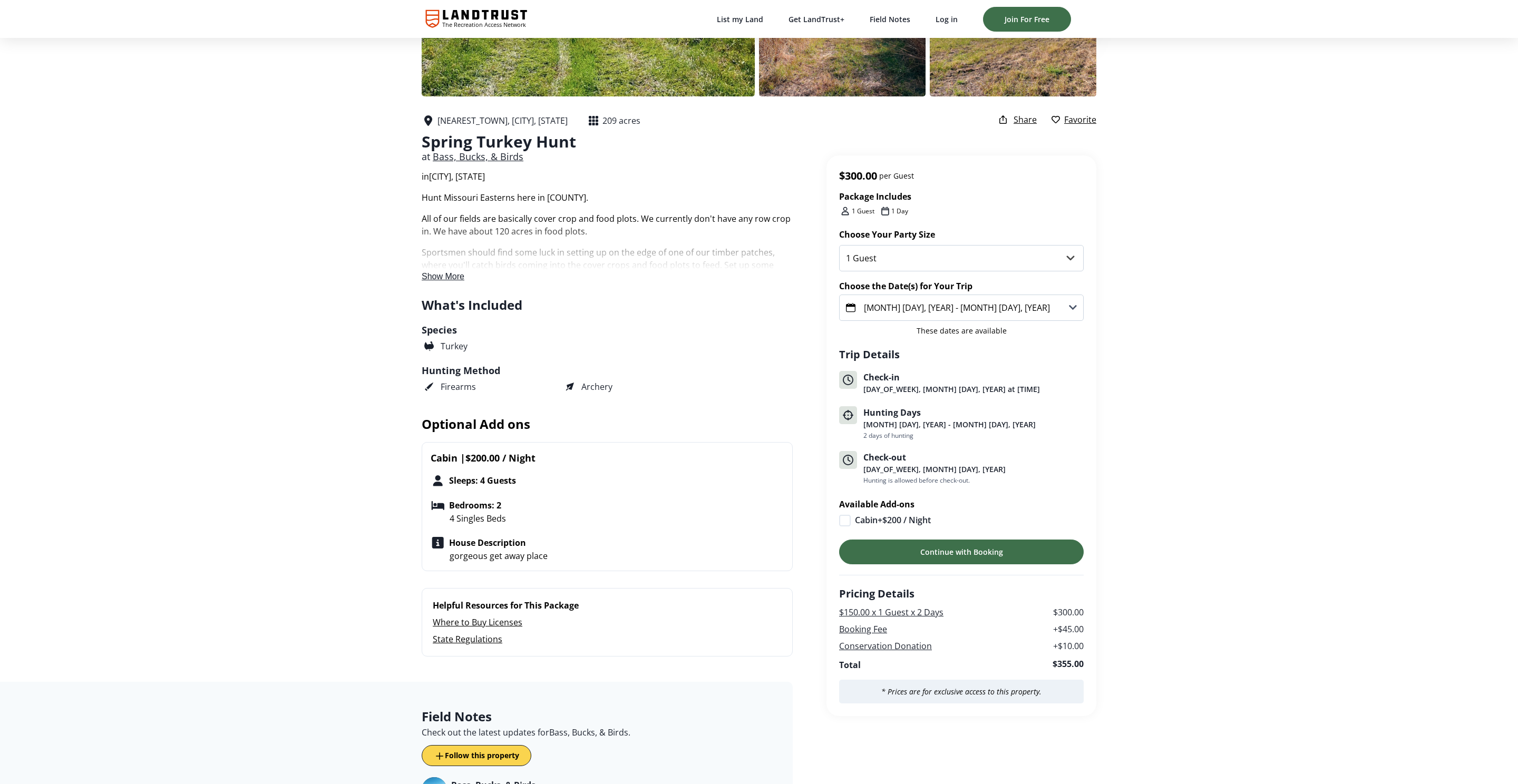 scroll, scrollTop: 339, scrollLeft: 0, axis: vertical 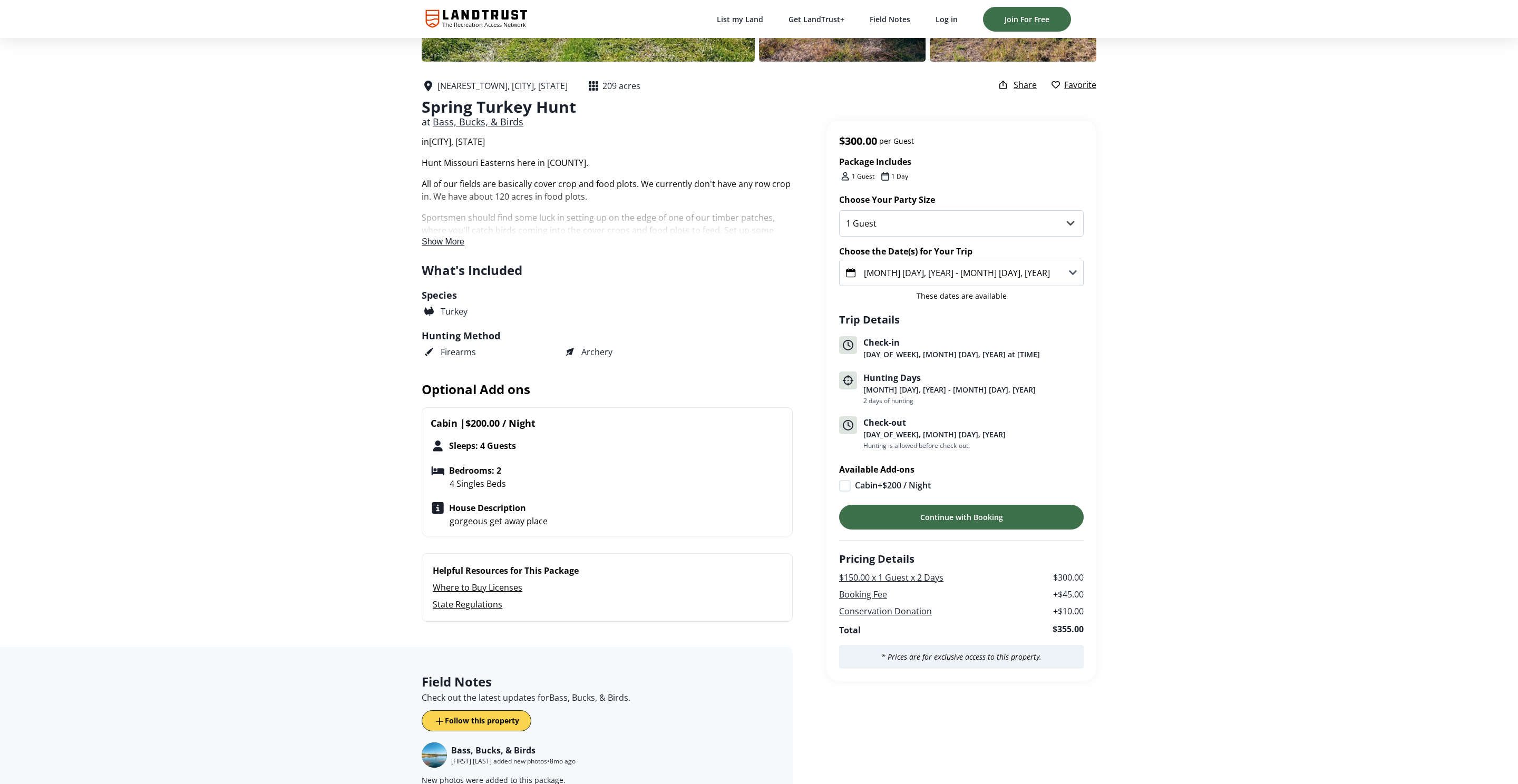click 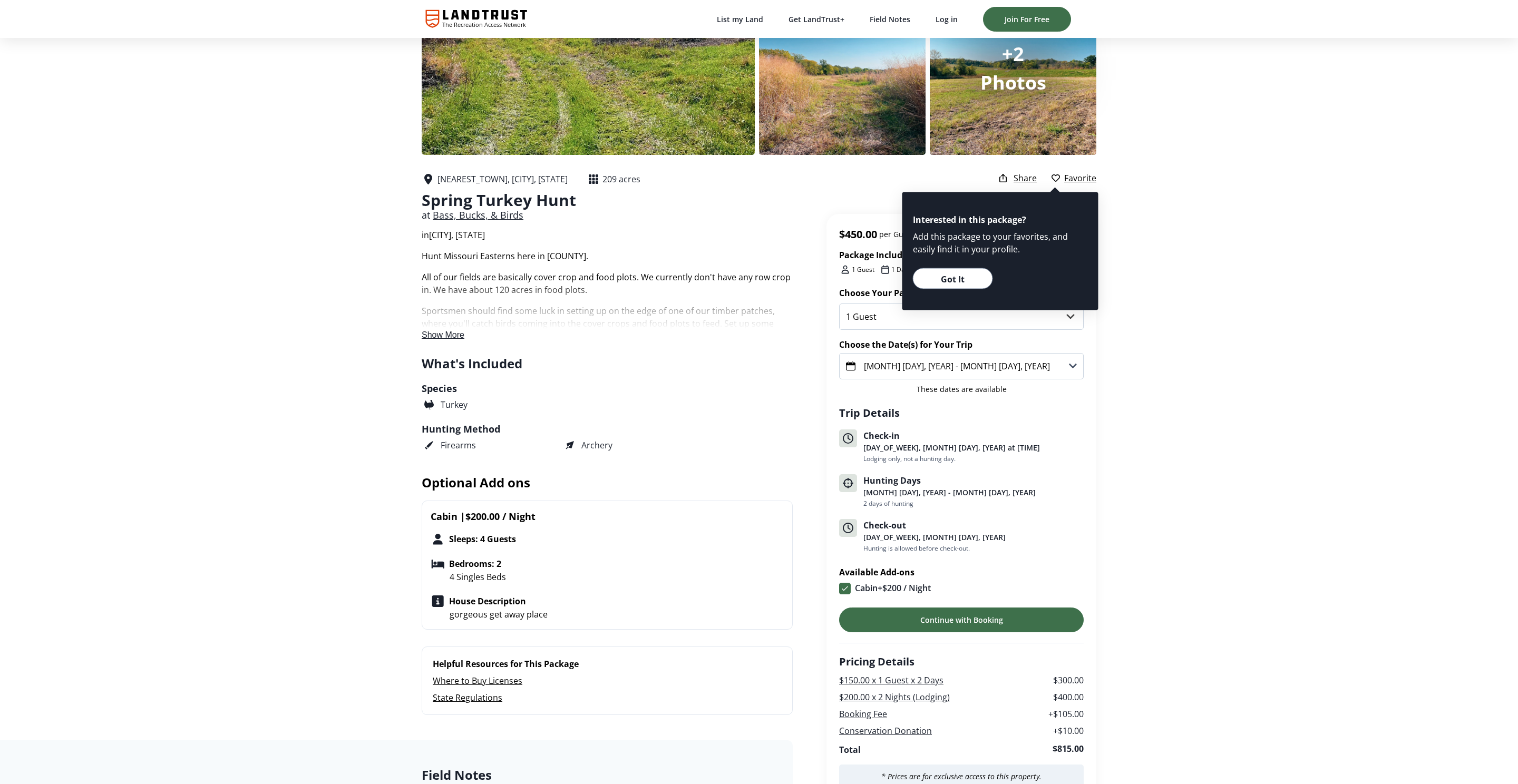 scroll, scrollTop: 245, scrollLeft: 0, axis: vertical 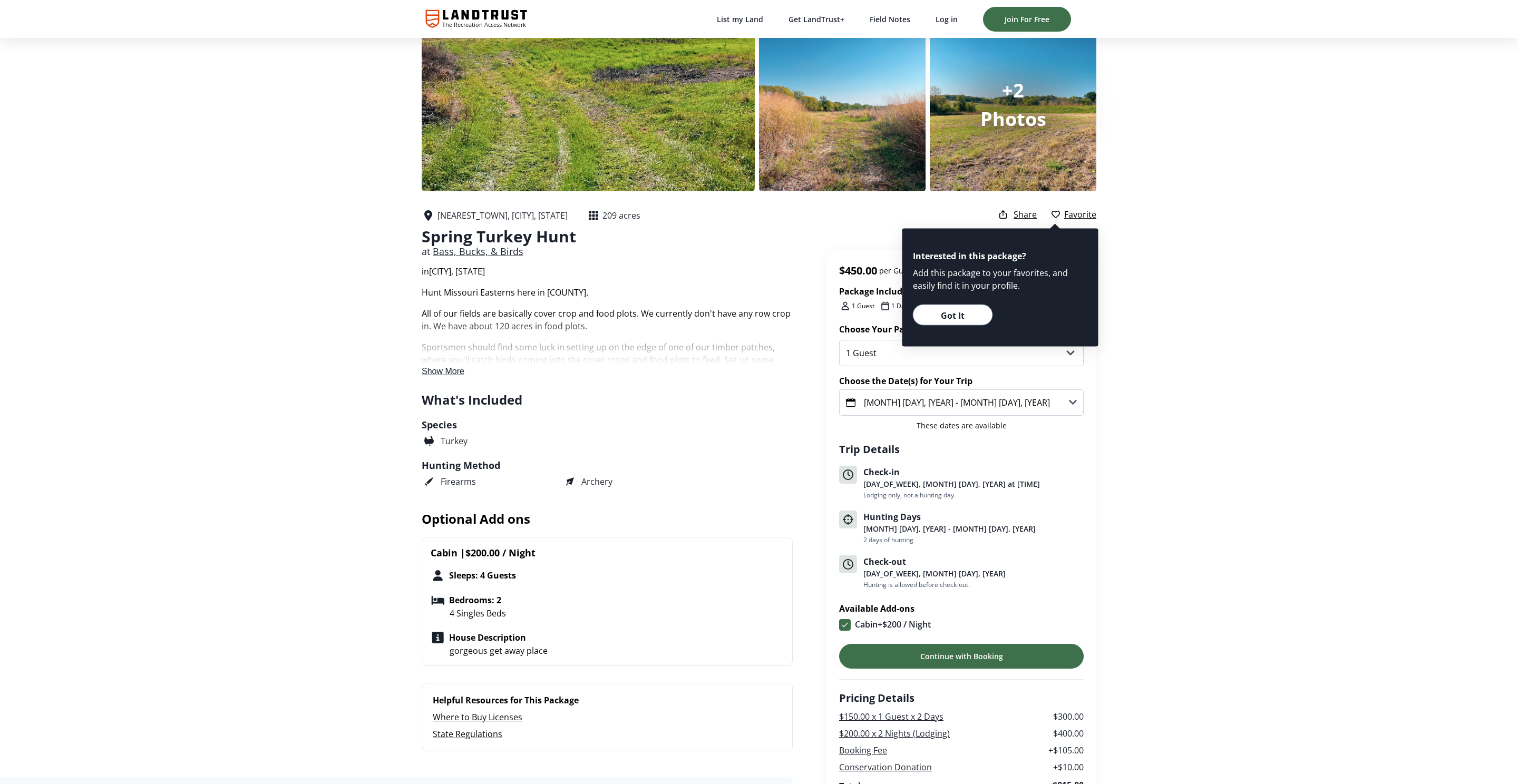 click on "The Recreation Access Network" 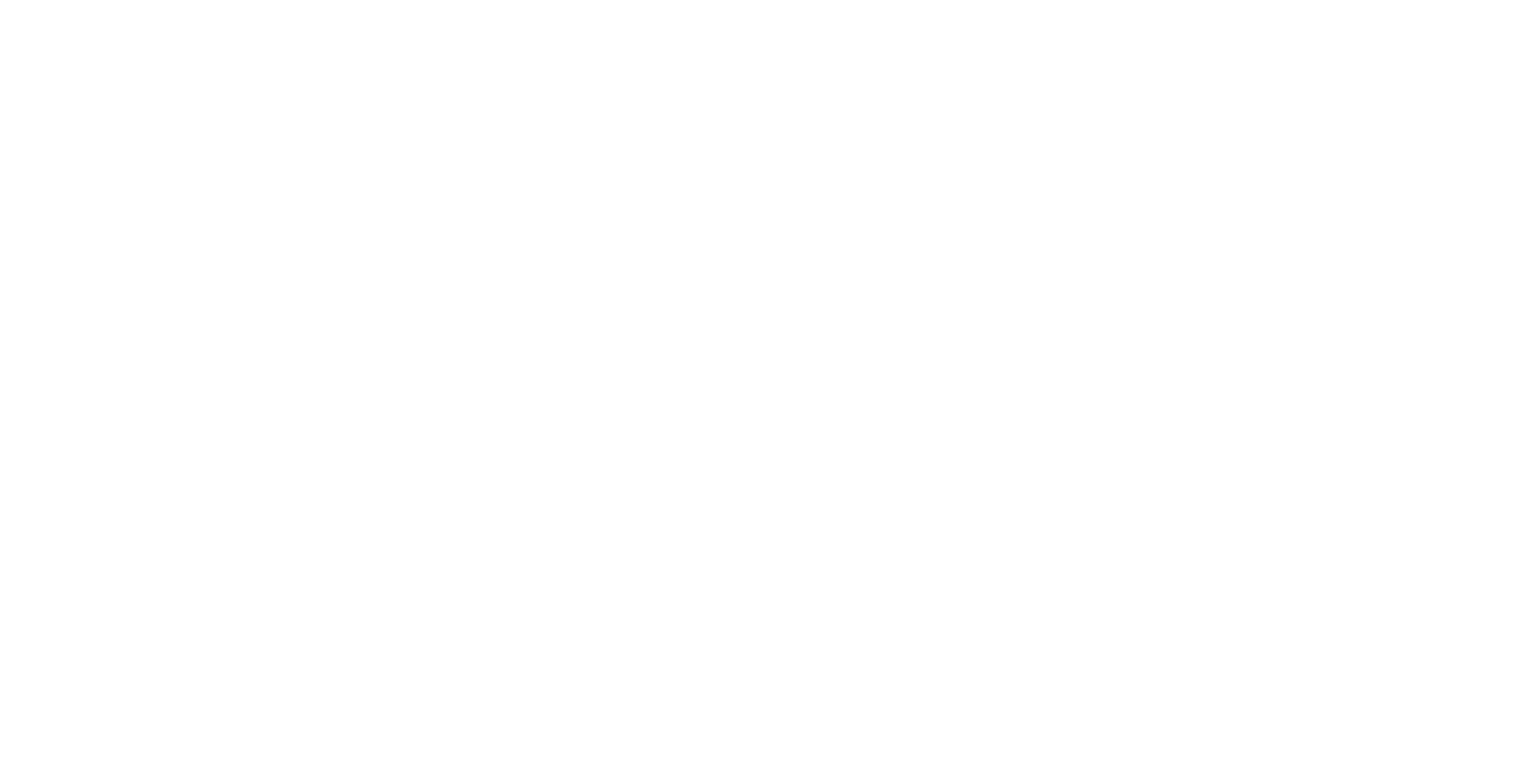 scroll, scrollTop: 0, scrollLeft: 0, axis: both 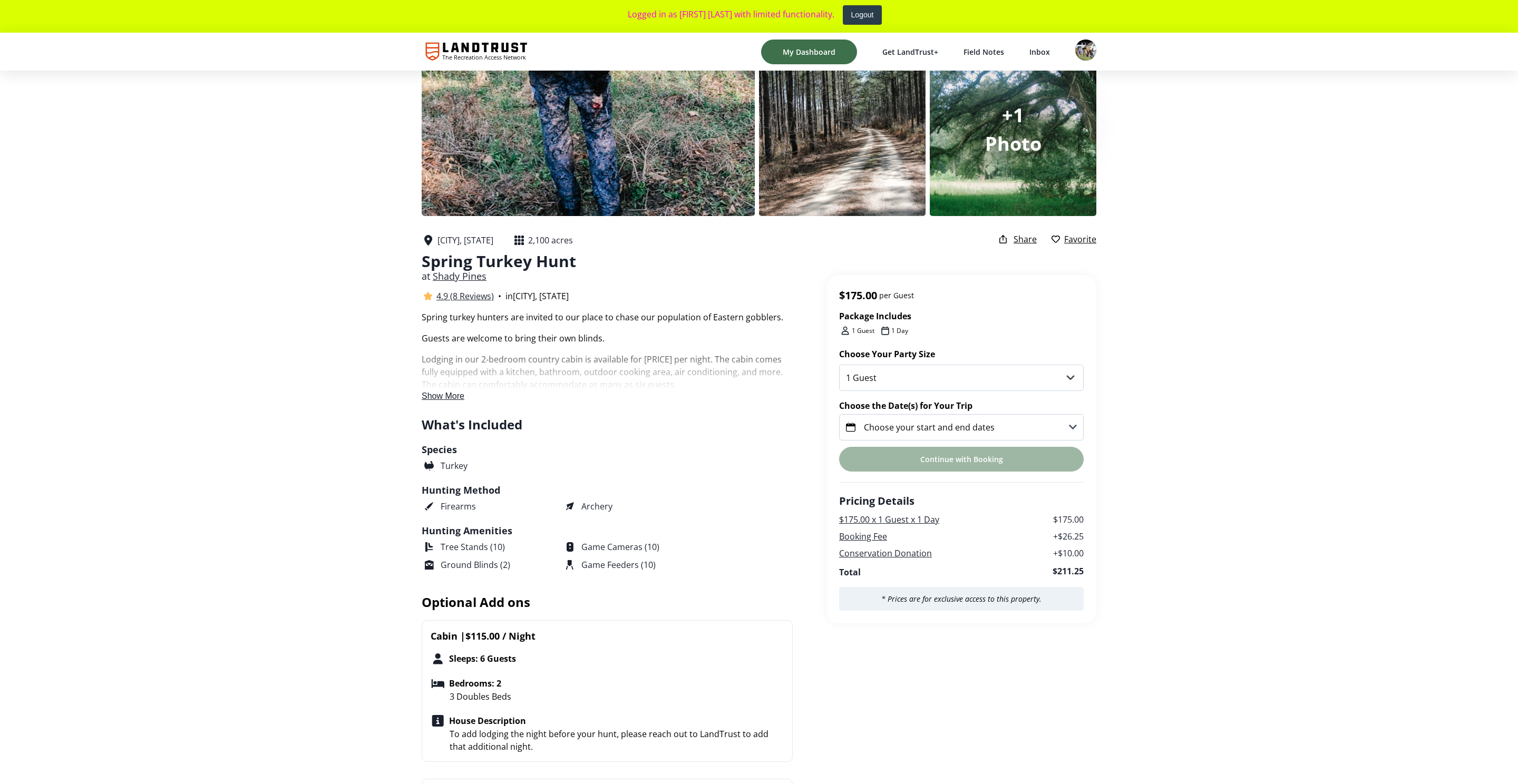 click on "Choose your start and end dates" at bounding box center [961, 427] 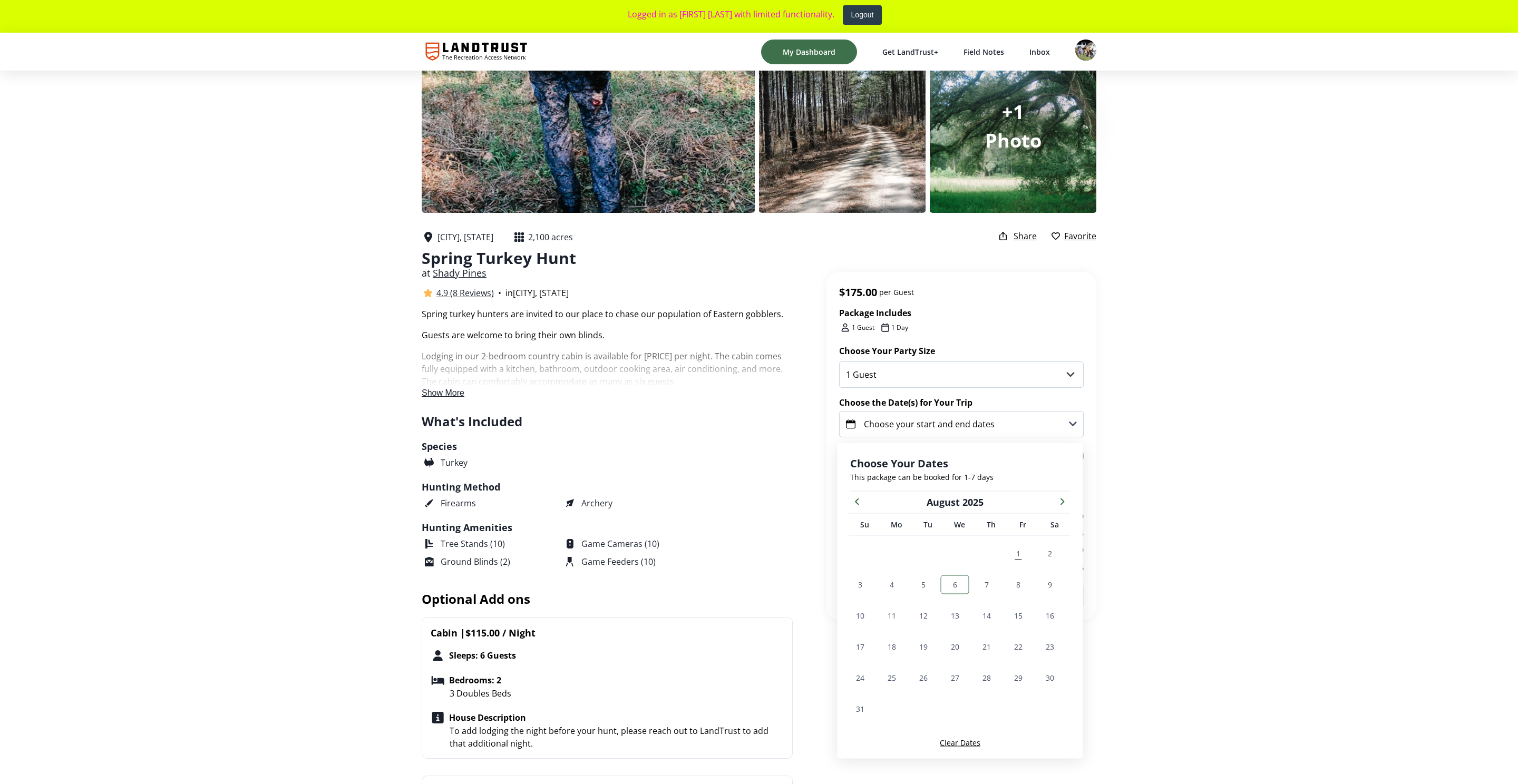 click on "1 2 3 4 5 6 7 8 9 10 11 12 13 14 15 16 17 18 19 20 21 22 23 24 25 26 27 28 29 30 31" at bounding box center [955, 631] 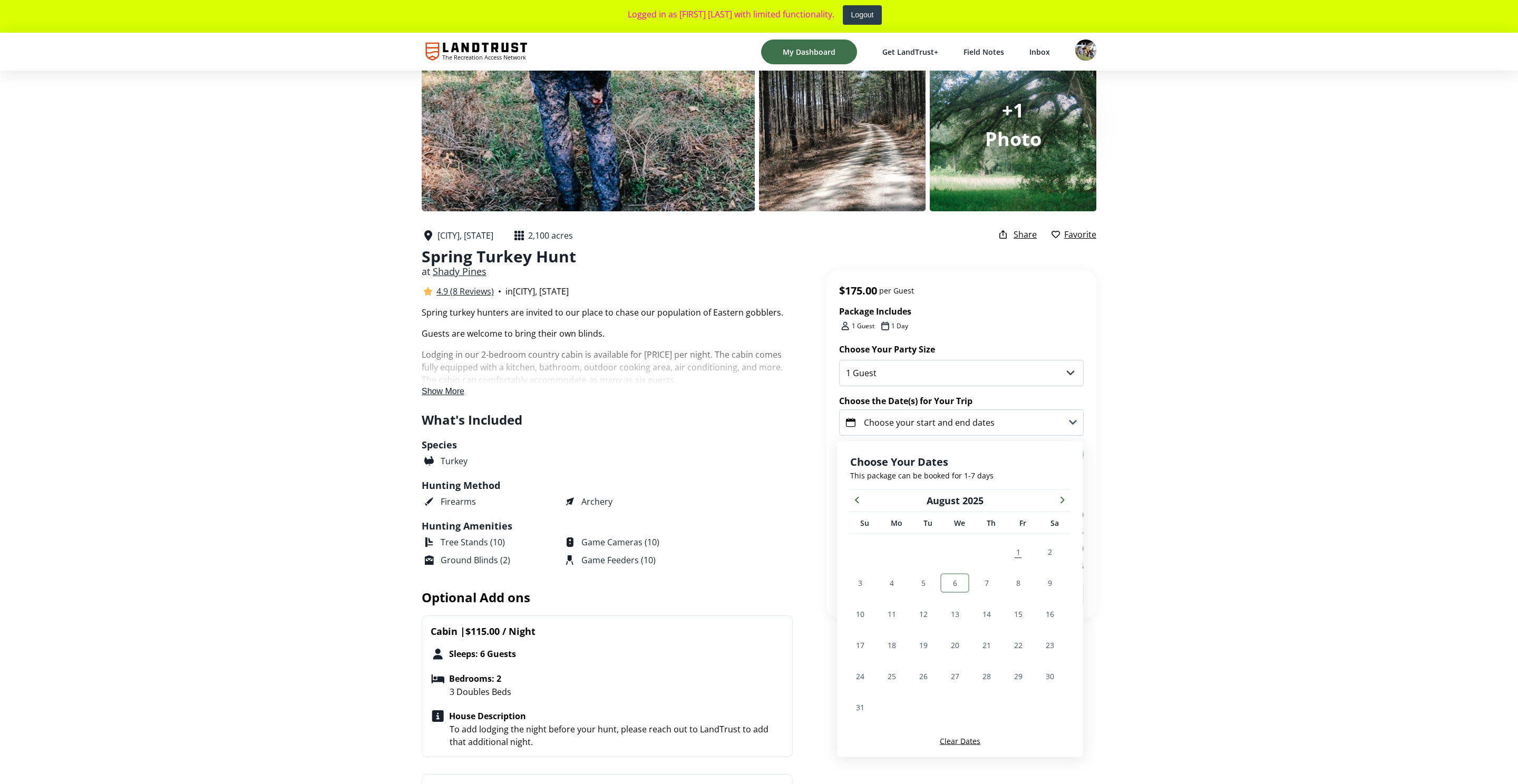 scroll, scrollTop: 220, scrollLeft: 0, axis: vertical 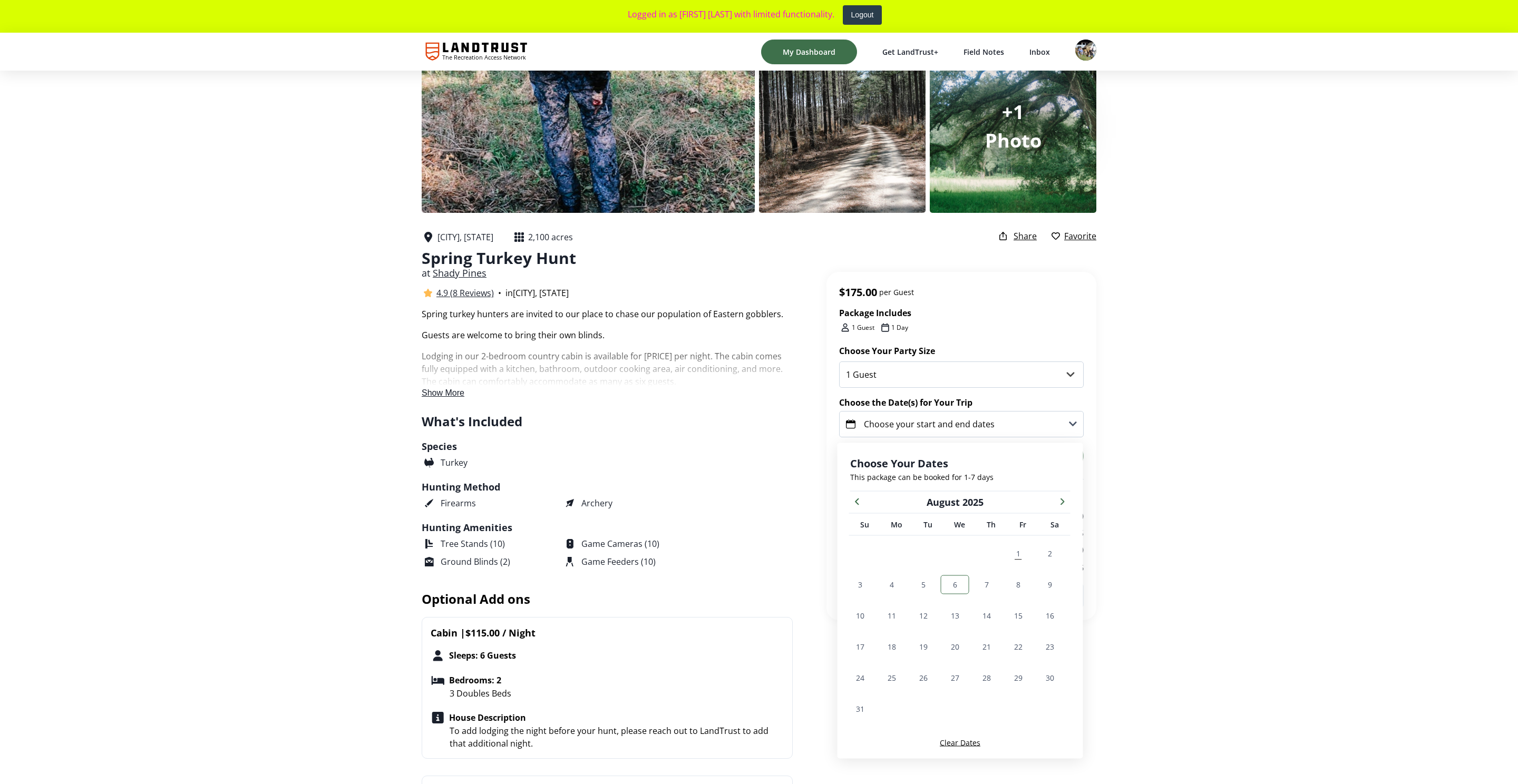 click on "6" at bounding box center (955, 584) 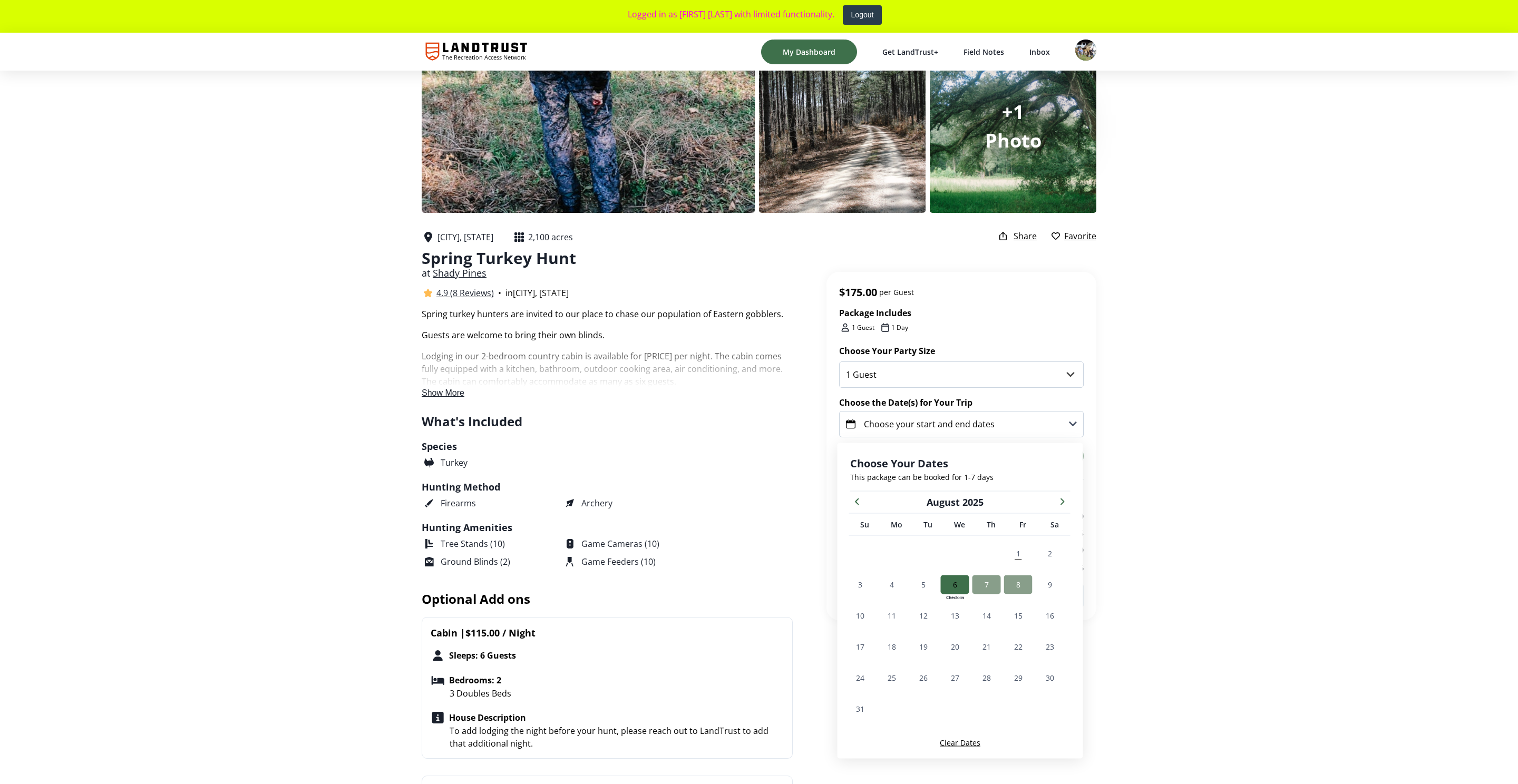 click on "8" at bounding box center [1018, 584] 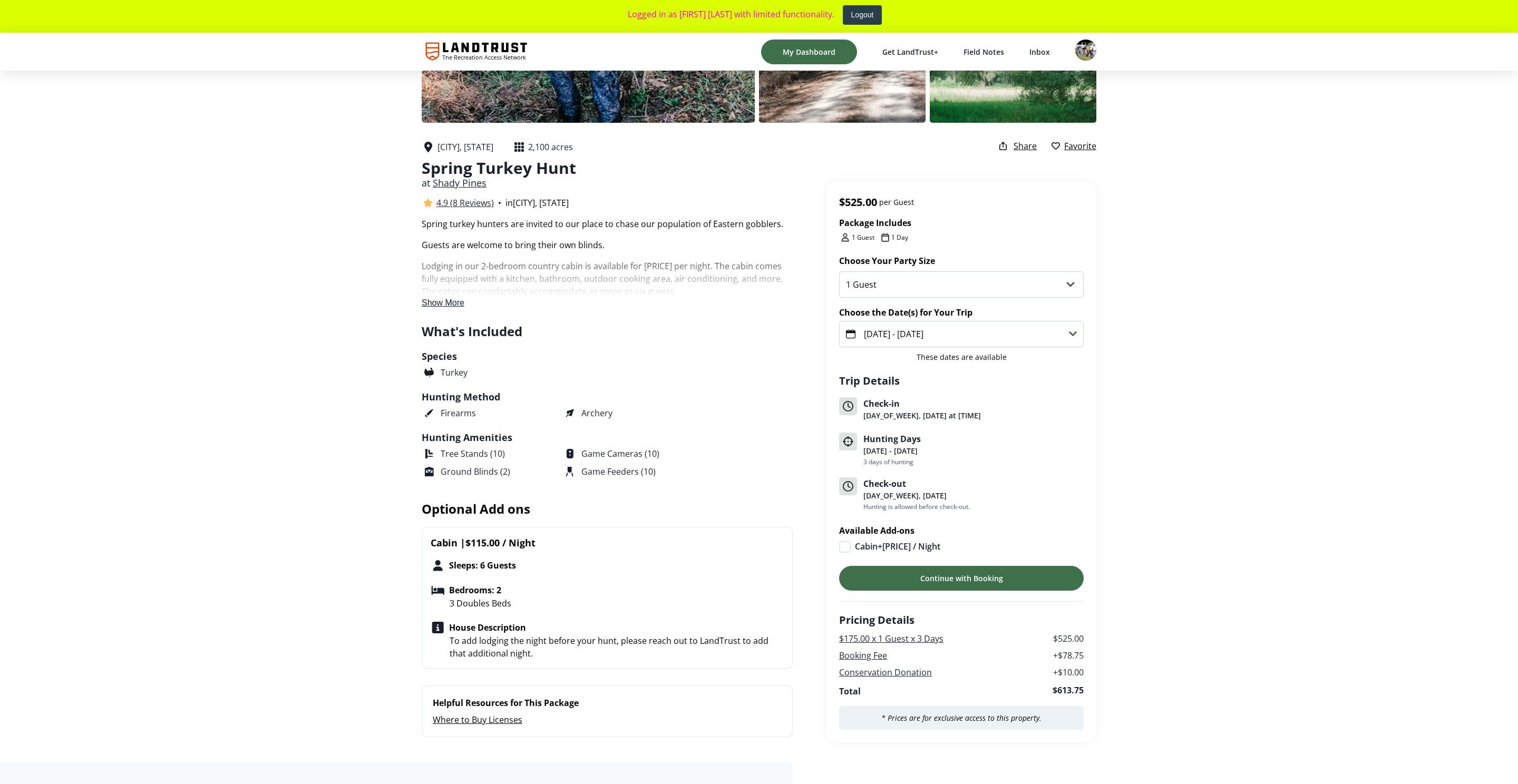 scroll, scrollTop: 312, scrollLeft: 0, axis: vertical 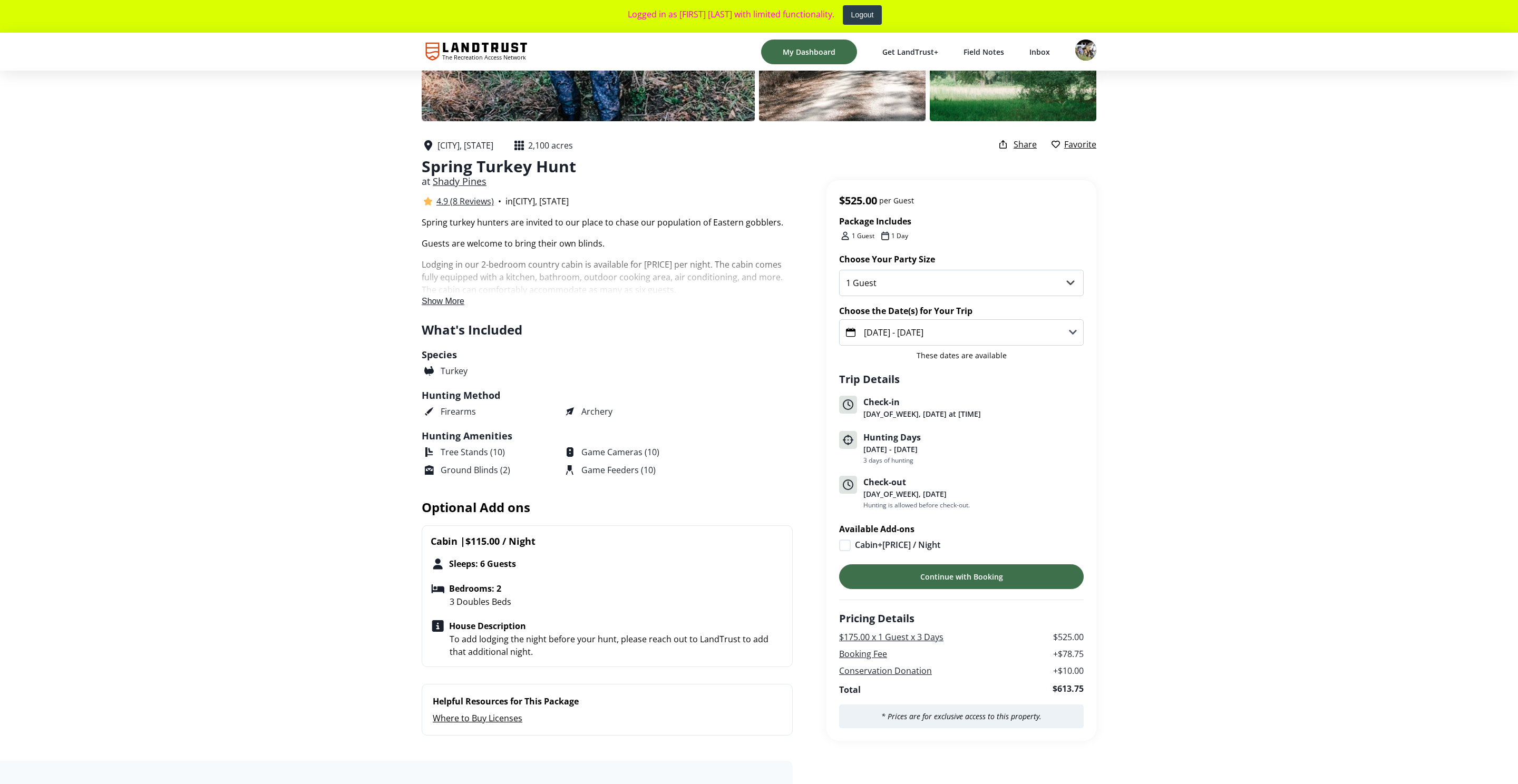 click on "Cabin  +  $115 / Night" at bounding box center [961, 545] 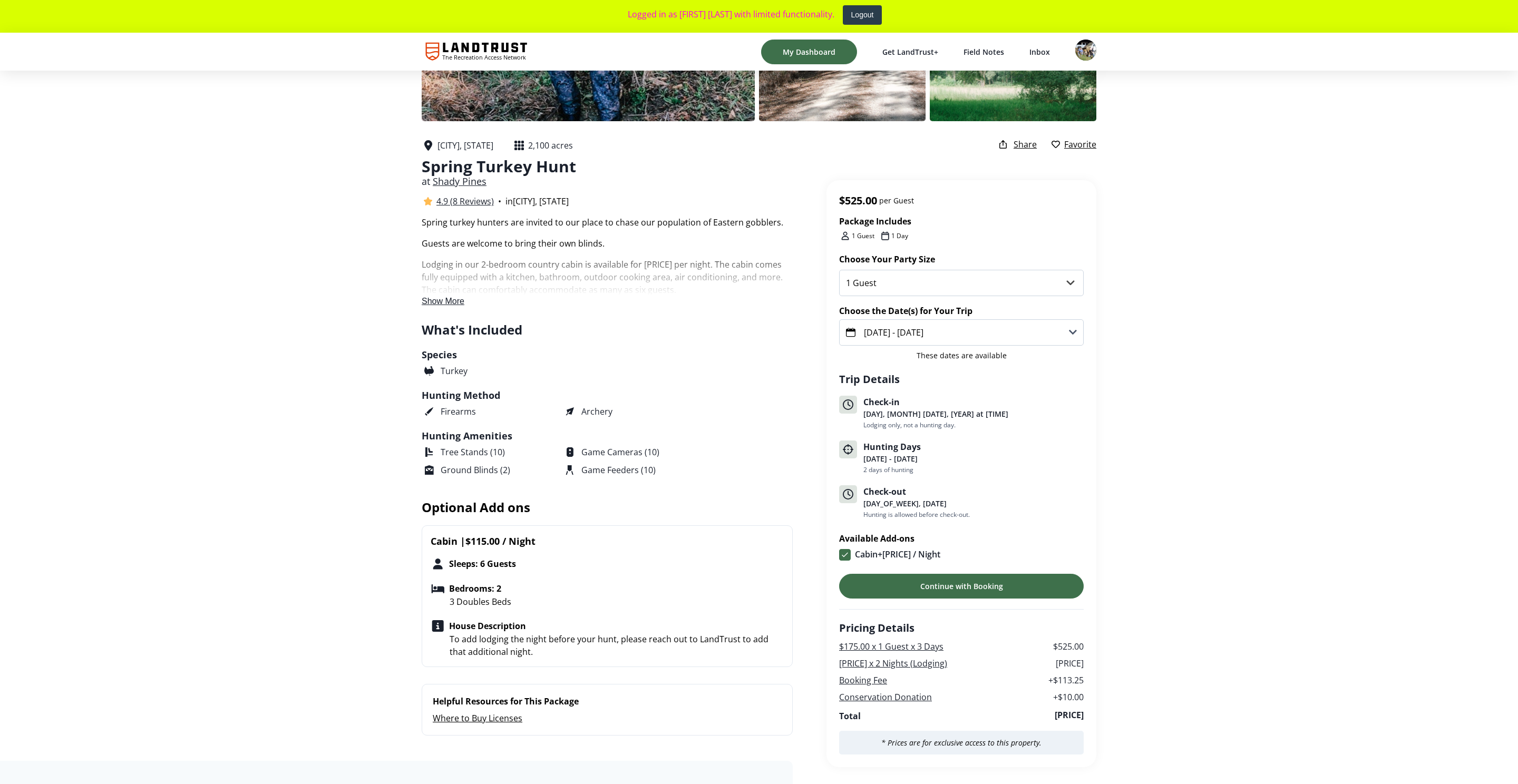 click on "Aug 06, 2025 - Aug 08, 2025" at bounding box center (893, 332) 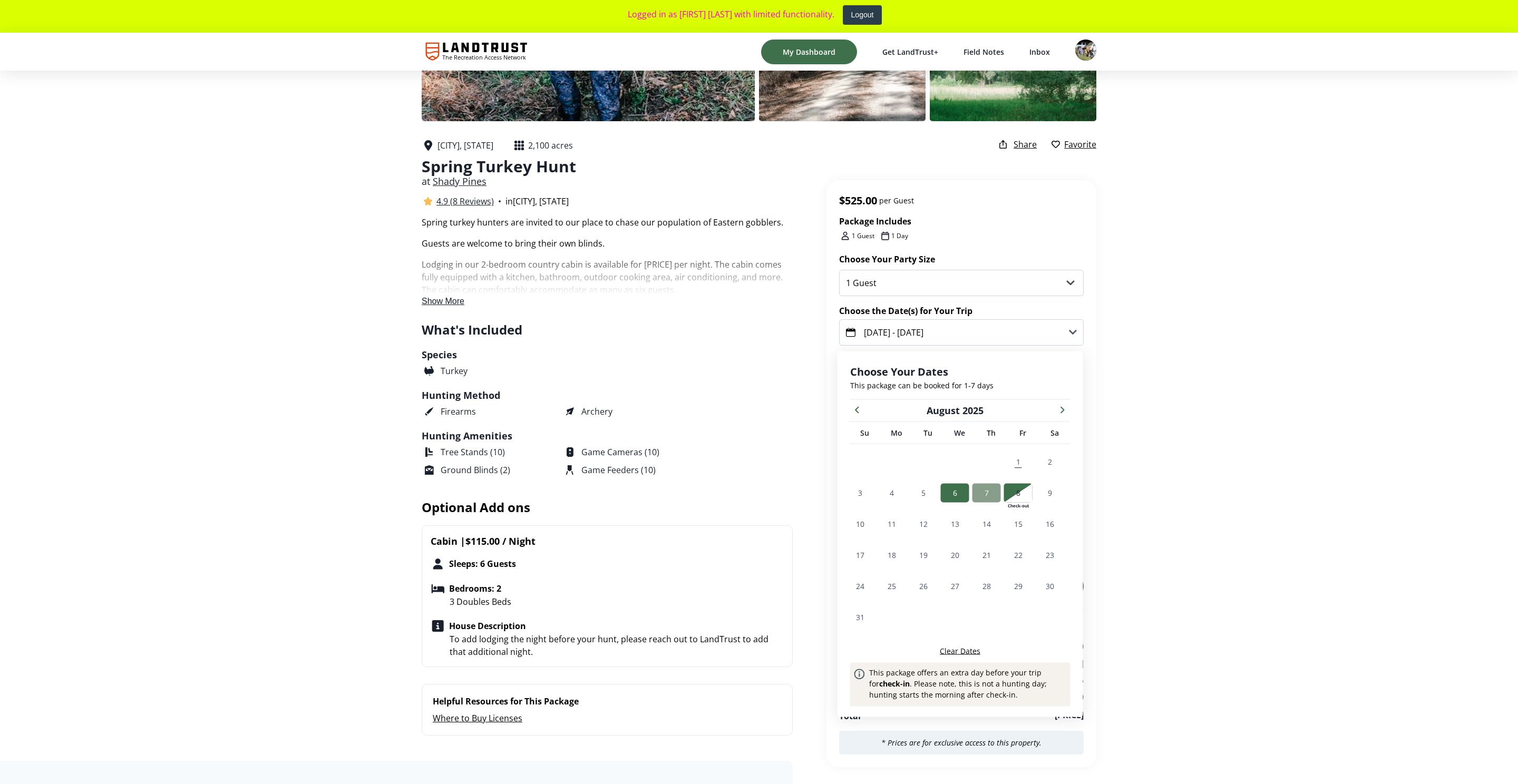 click on "+1 Photo This is your own listing. Edit listing Nearest Town, Liberty, Mississippi  2,100 acres Spring Turkey Hunt at   Shady Pines 4.9 (8 Reviews) • in  Liberty, MS Package Includes 1 Guest 1 Day Share Favorite Spring turkey hunters are invited to our place to chase our population of Eastern gobblers.
Guests are welcome to bring their own blinds.
Lodging in our 2-bedroom country cabin is available for $115 per night. The cabin comes fully equipped with a kitchen, bathroom, outdoor cooking area, air conditioning, and more. The cabin can comfortably accommodate as many as six guests.
If interested in adding lodging for the night before your hunt, so you can get an early start), please reach out to LandTrust. LandTrust will send a payment link for the additional night.
Show More Package Details Spring turkey hunters are invited to our place to chase our population of Eastern gobblers.
Guests are welcome to bring their own blinds.
What's Included Species Turkey Hunting Method Firearms Archery" at bounding box center (759, 2385) 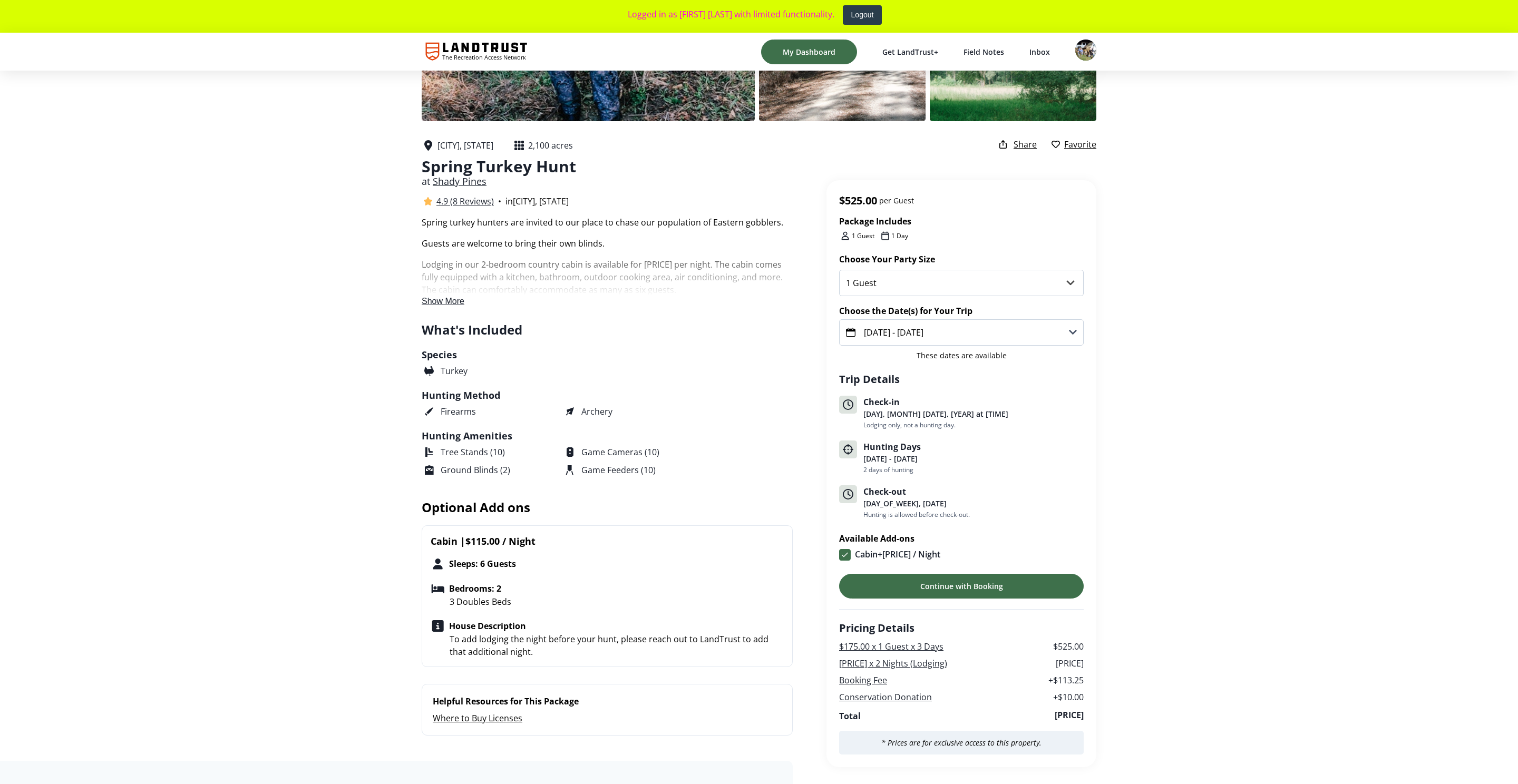 click at bounding box center (1086, 50) 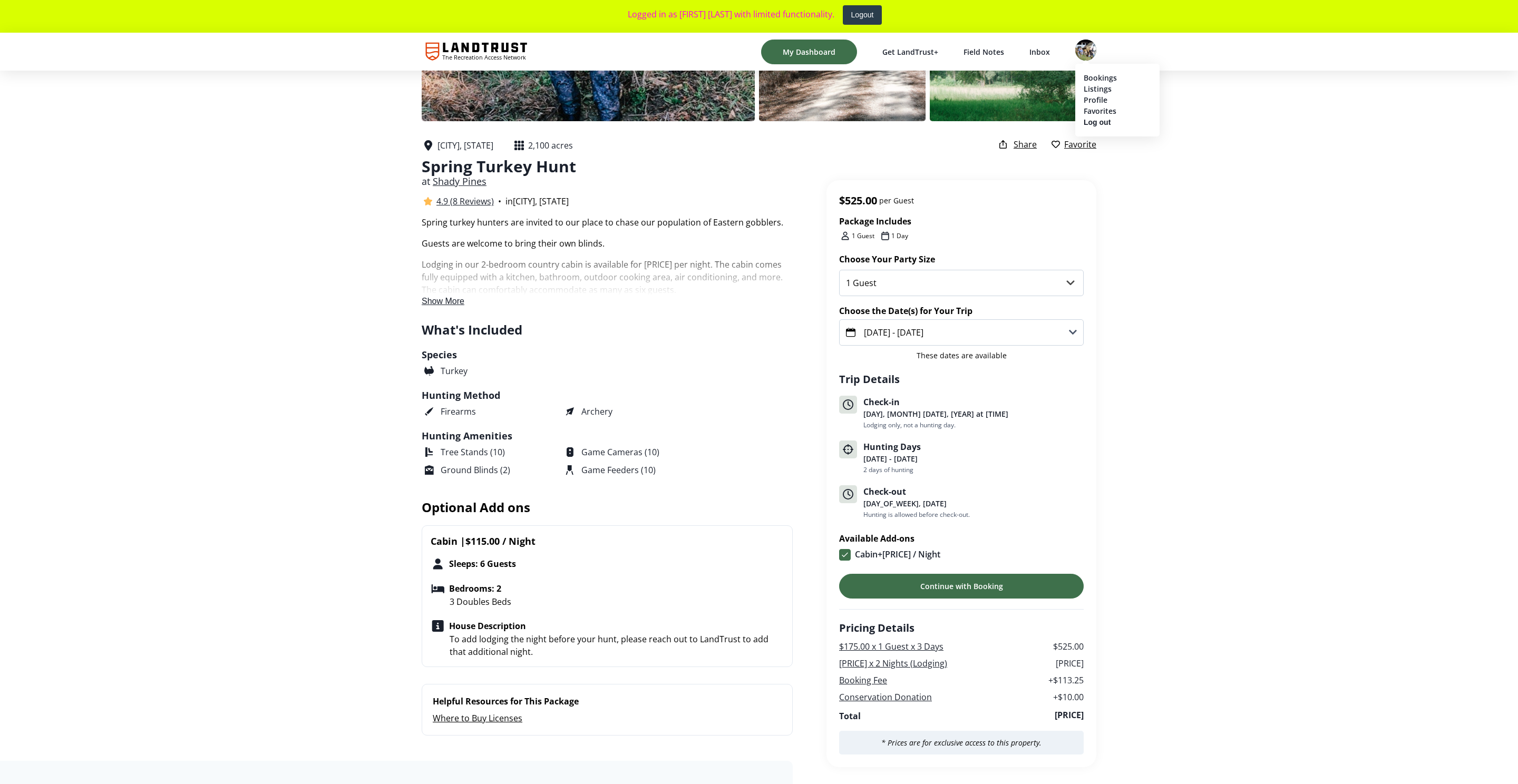 click on "Bookings Listings Profile Favorites Log out" at bounding box center [1117, 100] 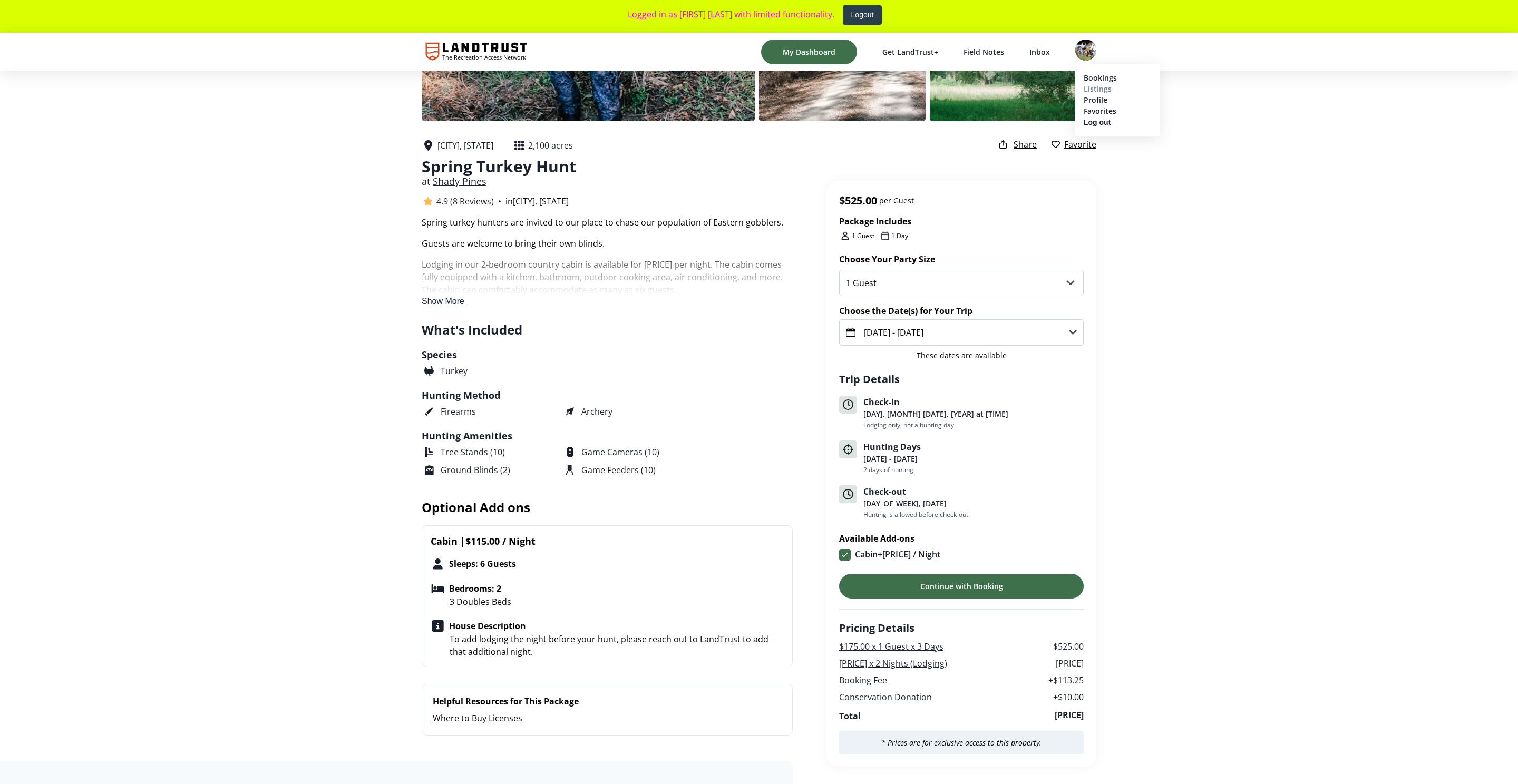 click on "Listings" at bounding box center (1097, 89) 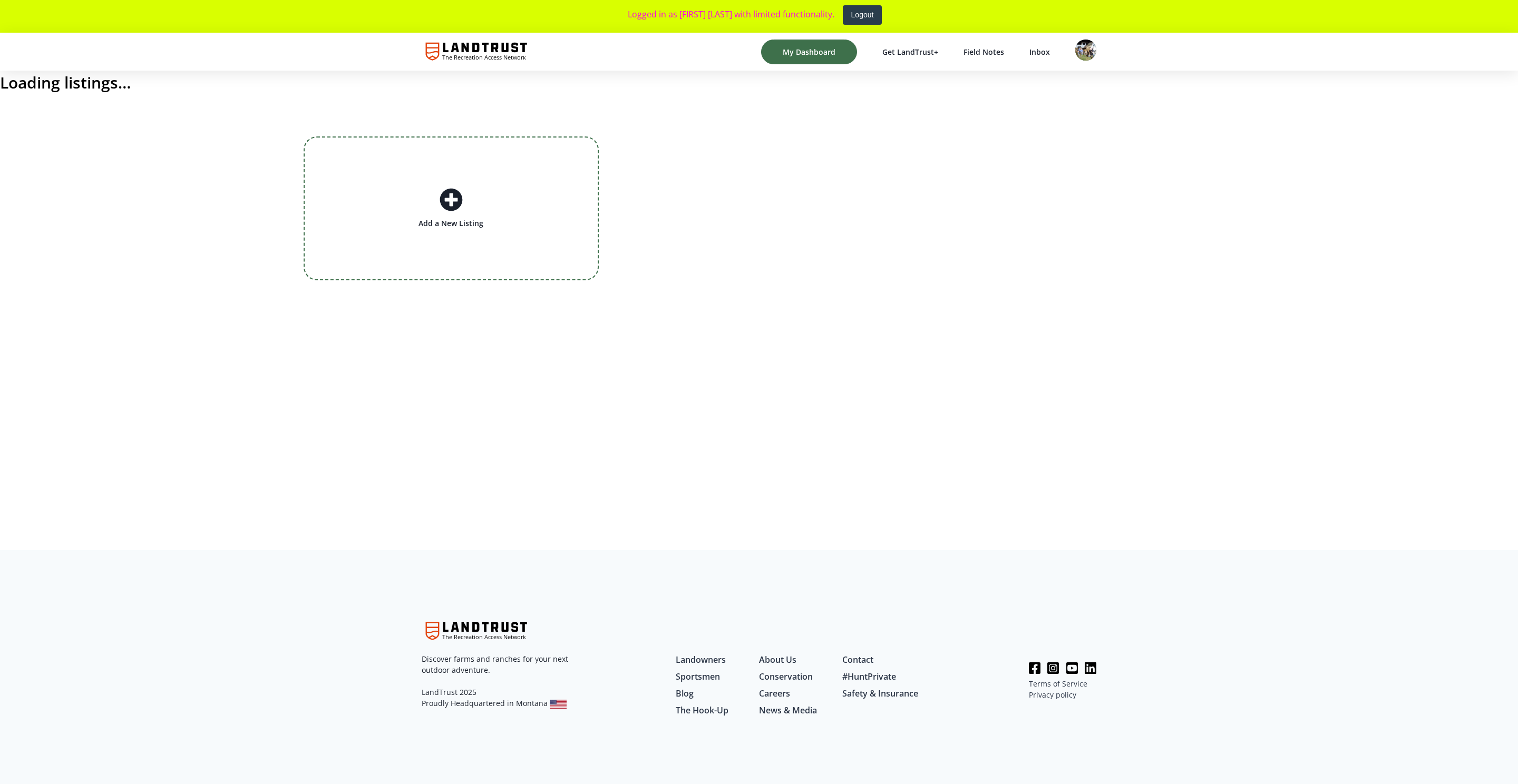 scroll, scrollTop: 0, scrollLeft: 0, axis: both 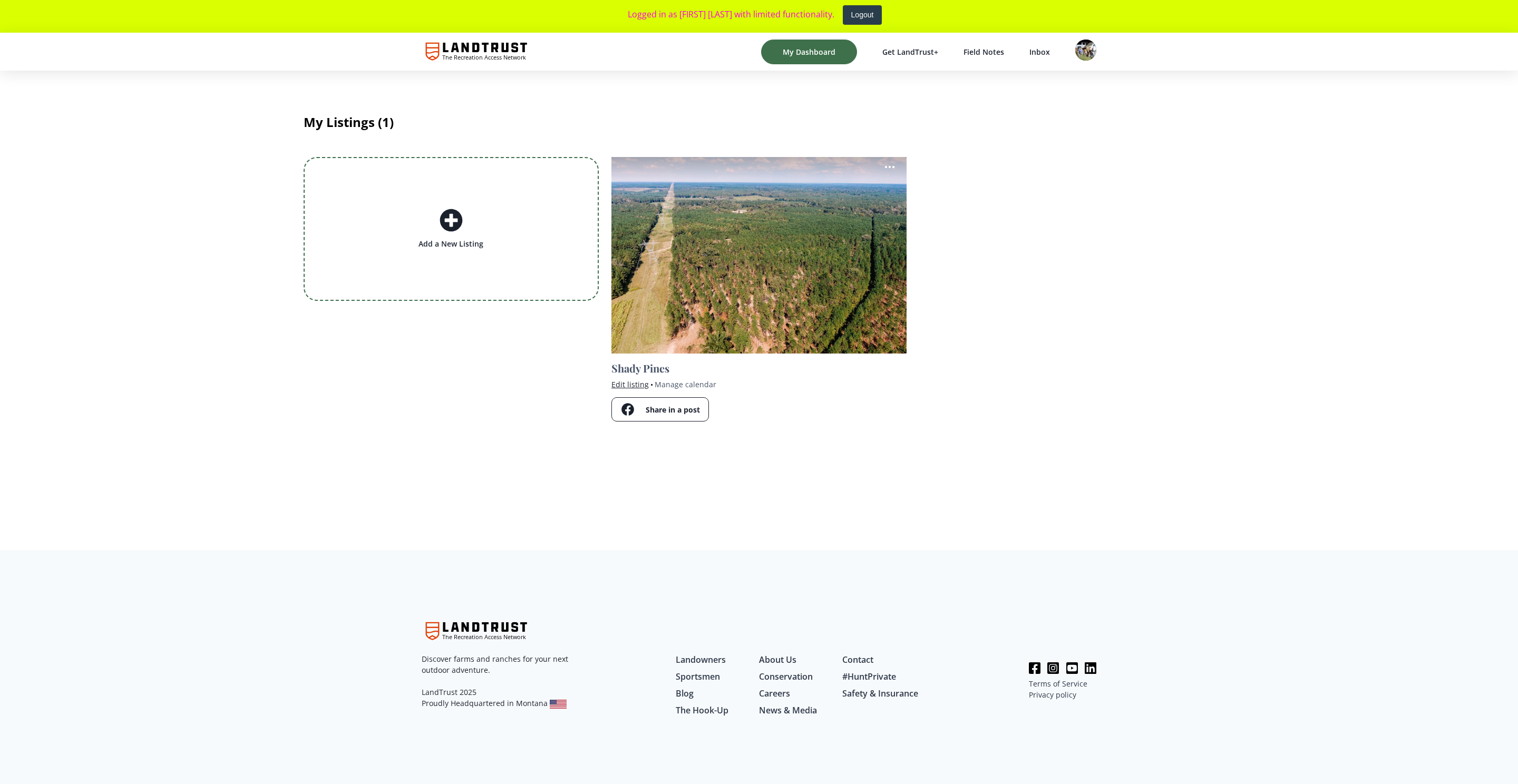 click on "Edit listing" at bounding box center (630, 384) 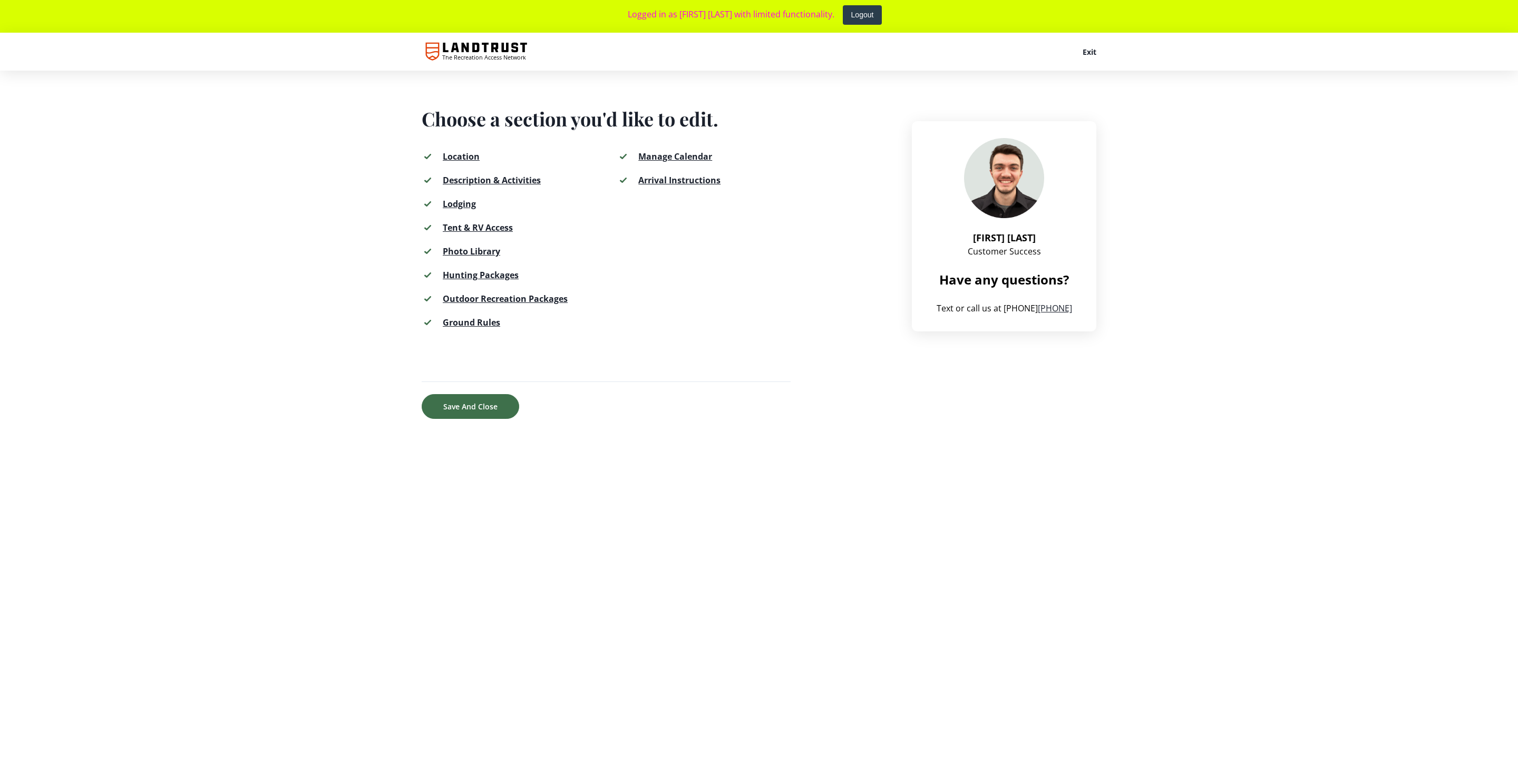 click on "Lodging" at bounding box center [459, 204] 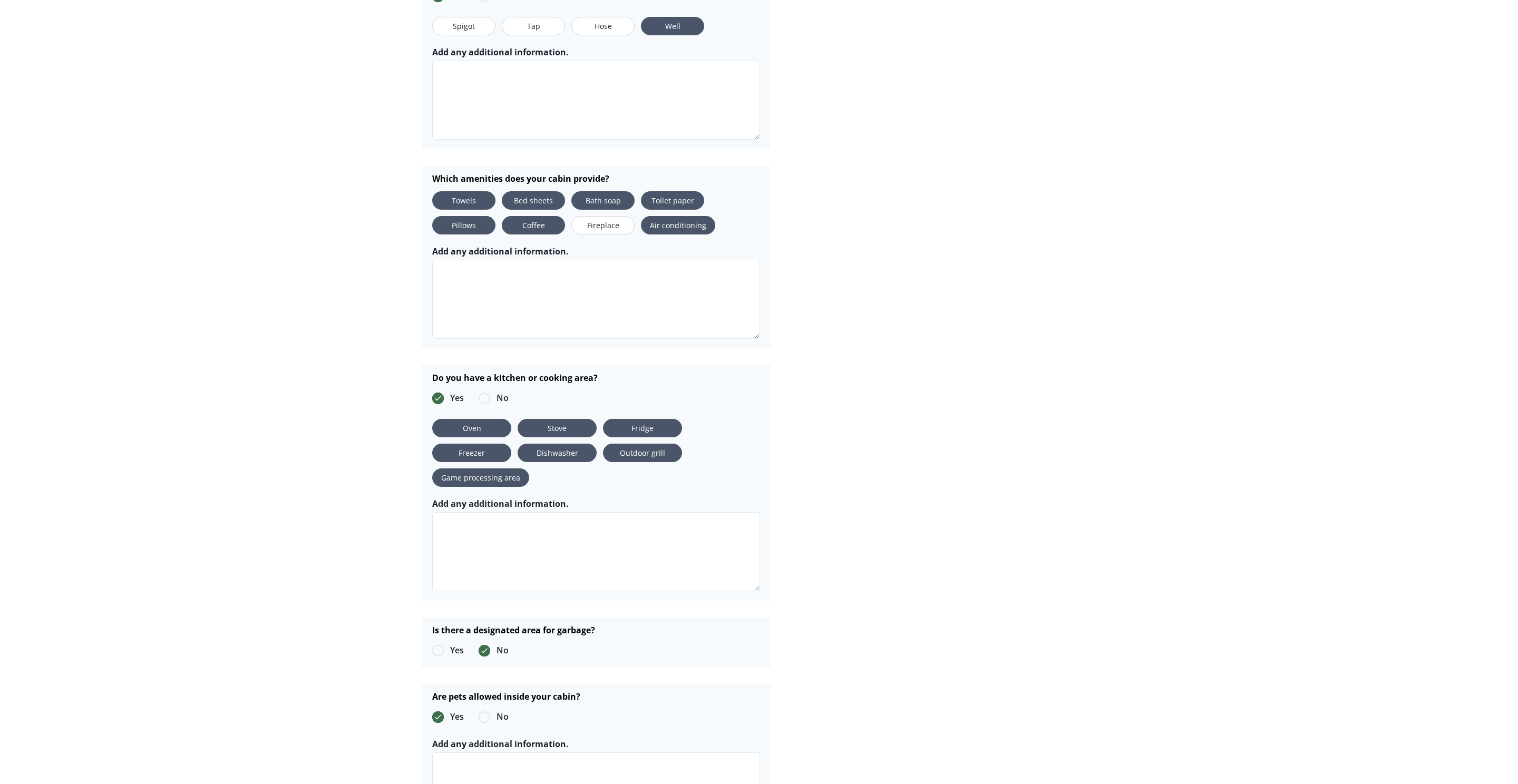 scroll, scrollTop: 1939, scrollLeft: 0, axis: vertical 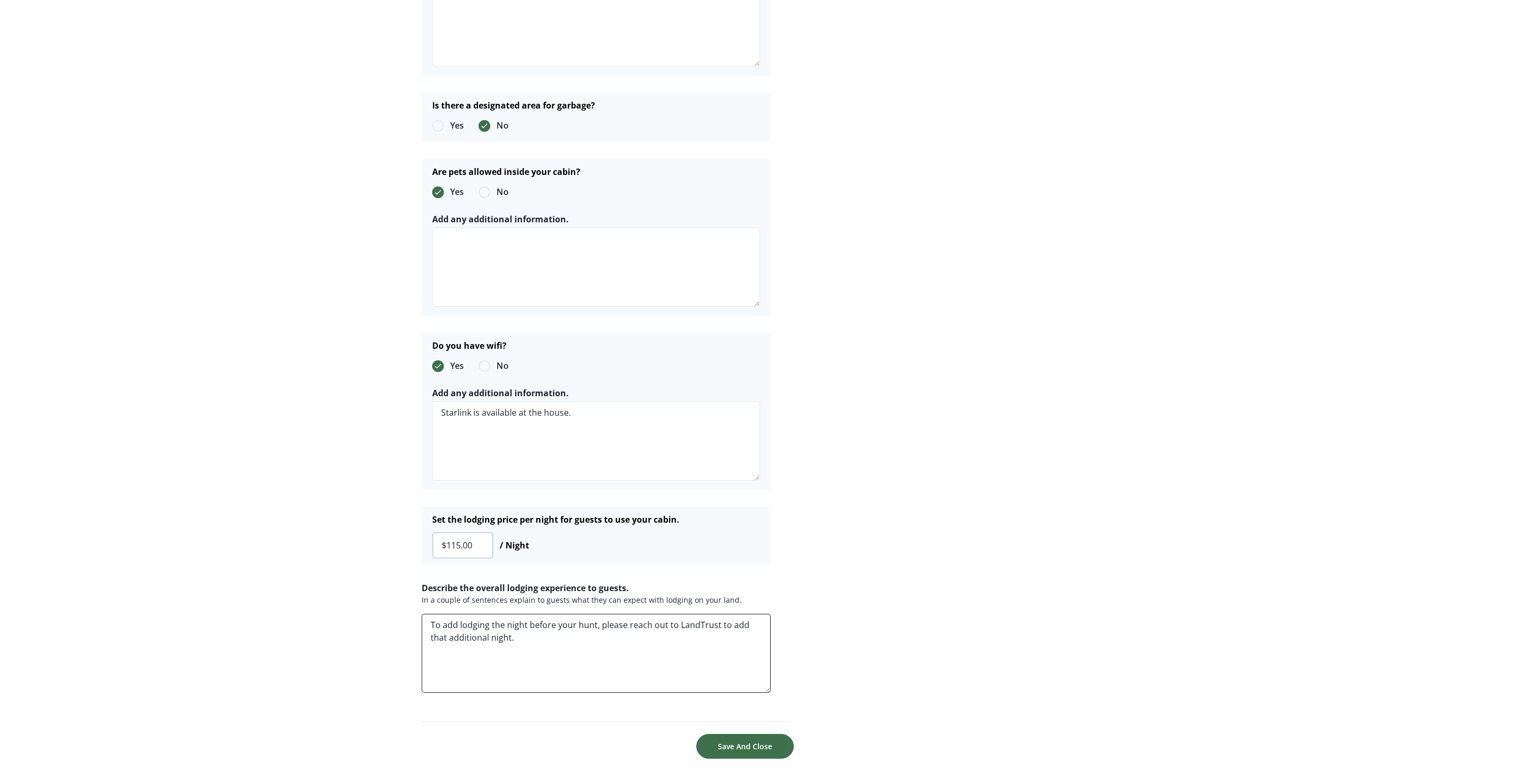 click on "To add lodging the night before your hunt, please reach out to LandTrust to add that additional night." at bounding box center (596, 653) 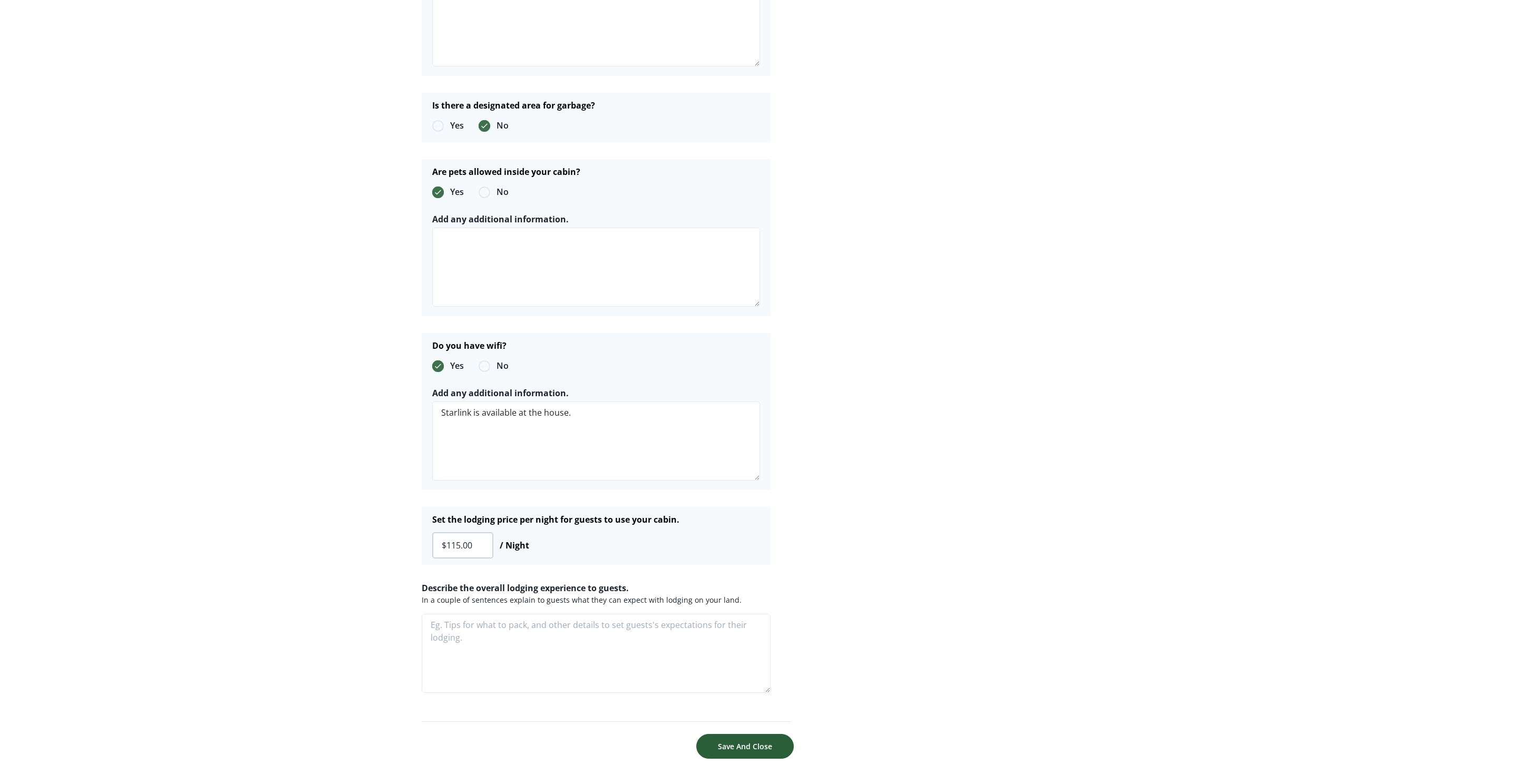 click on "Save And Close" at bounding box center (745, 746) 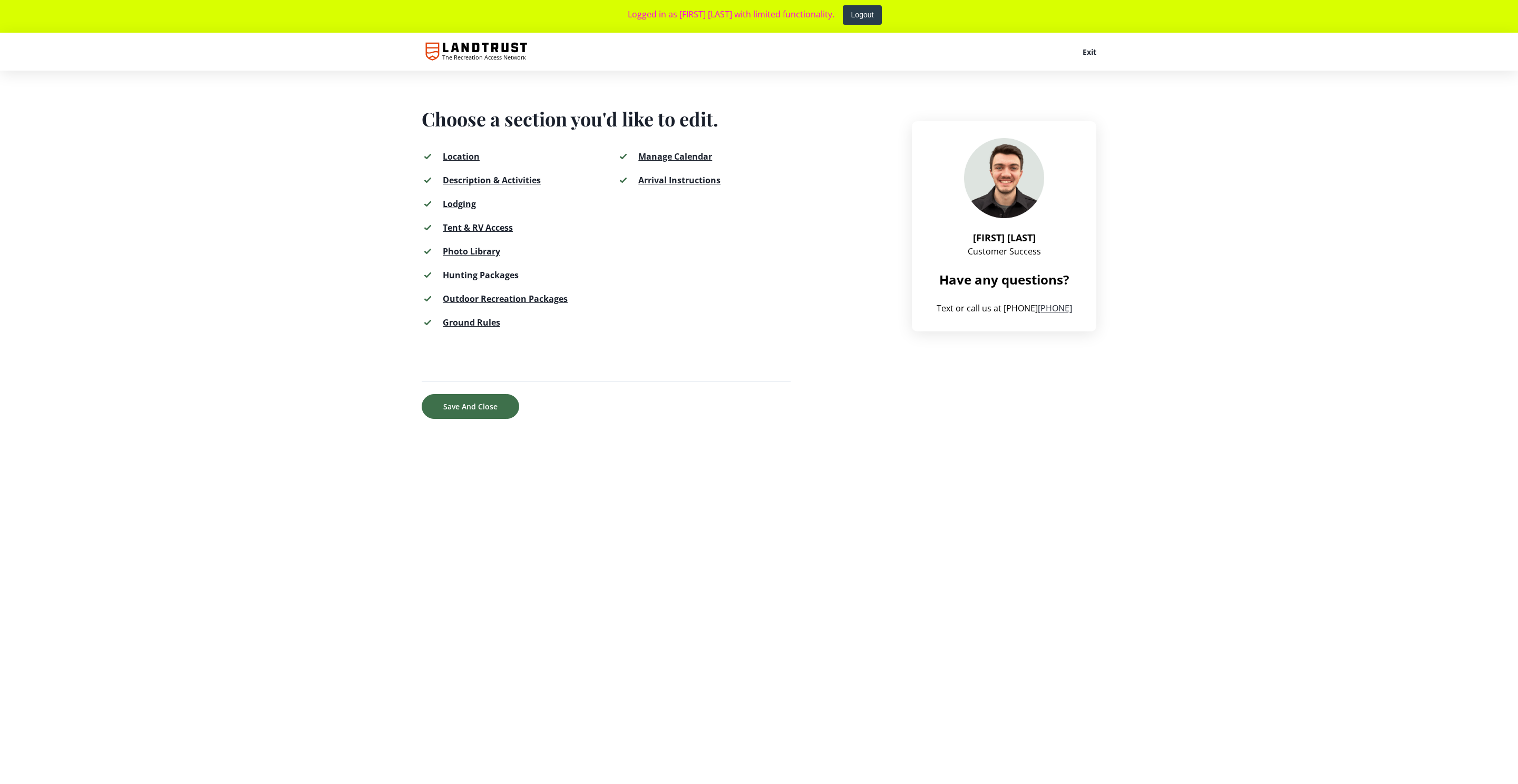 scroll, scrollTop: 0, scrollLeft: 0, axis: both 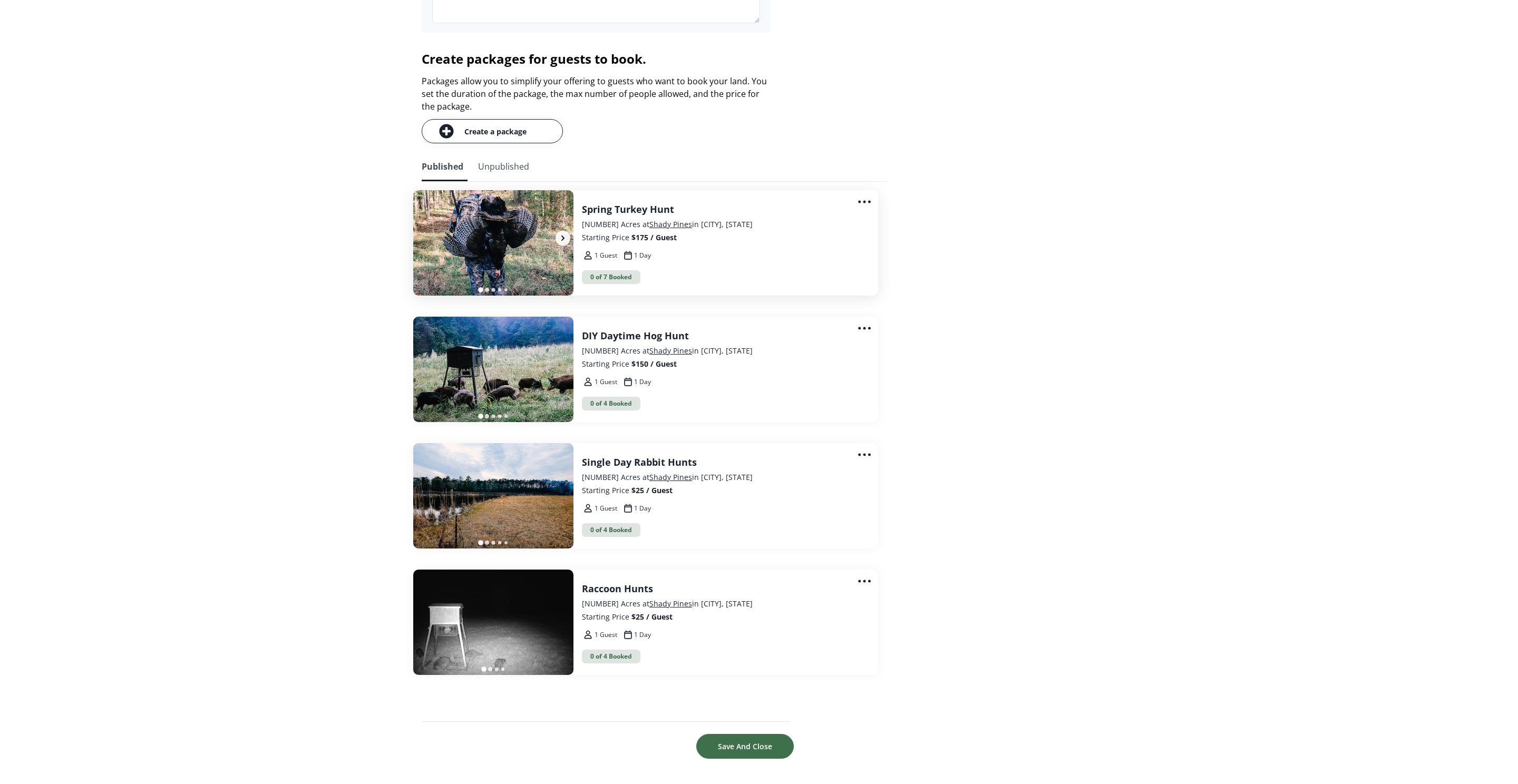 click at bounding box center (493, 243) 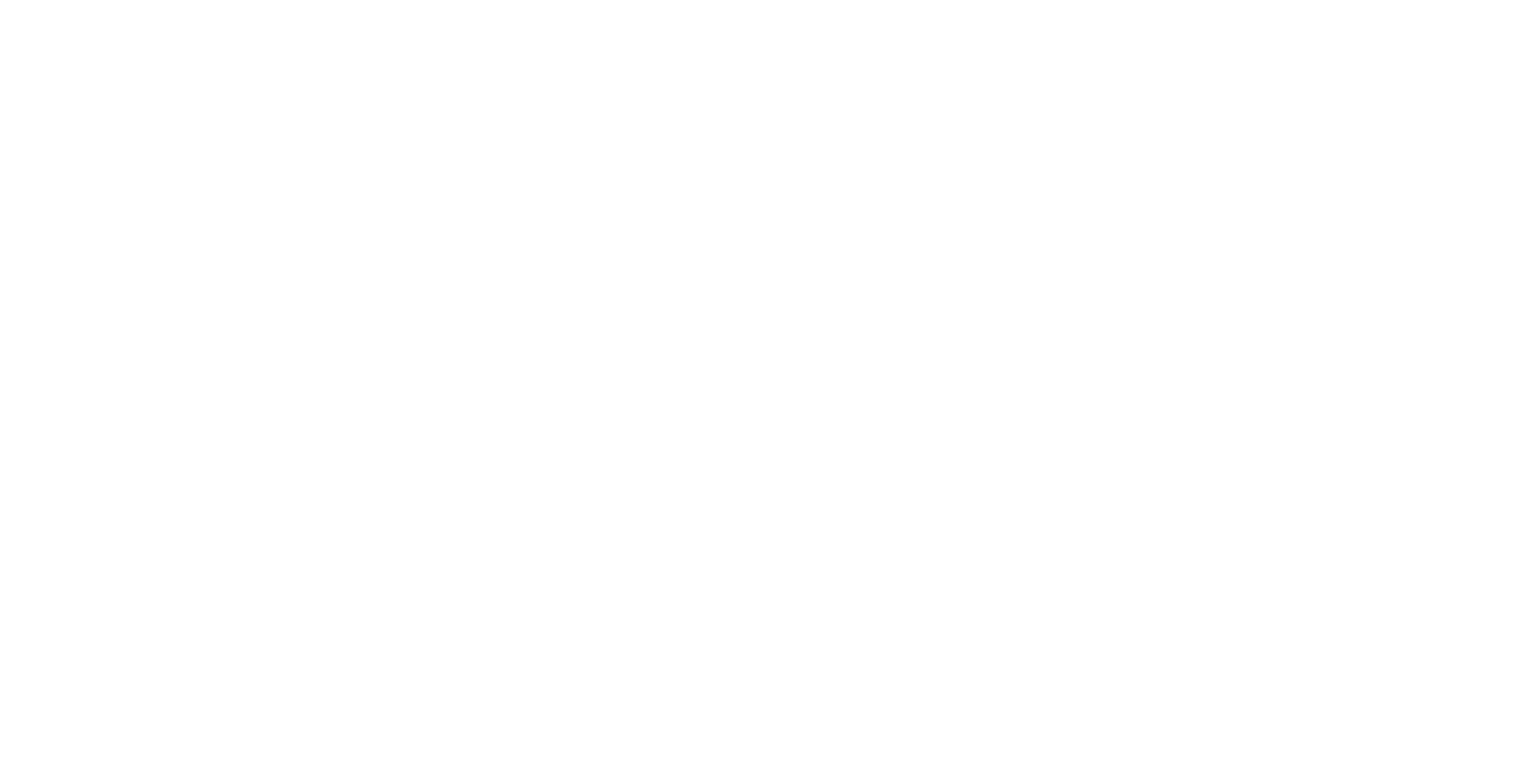 scroll, scrollTop: 0, scrollLeft: 0, axis: both 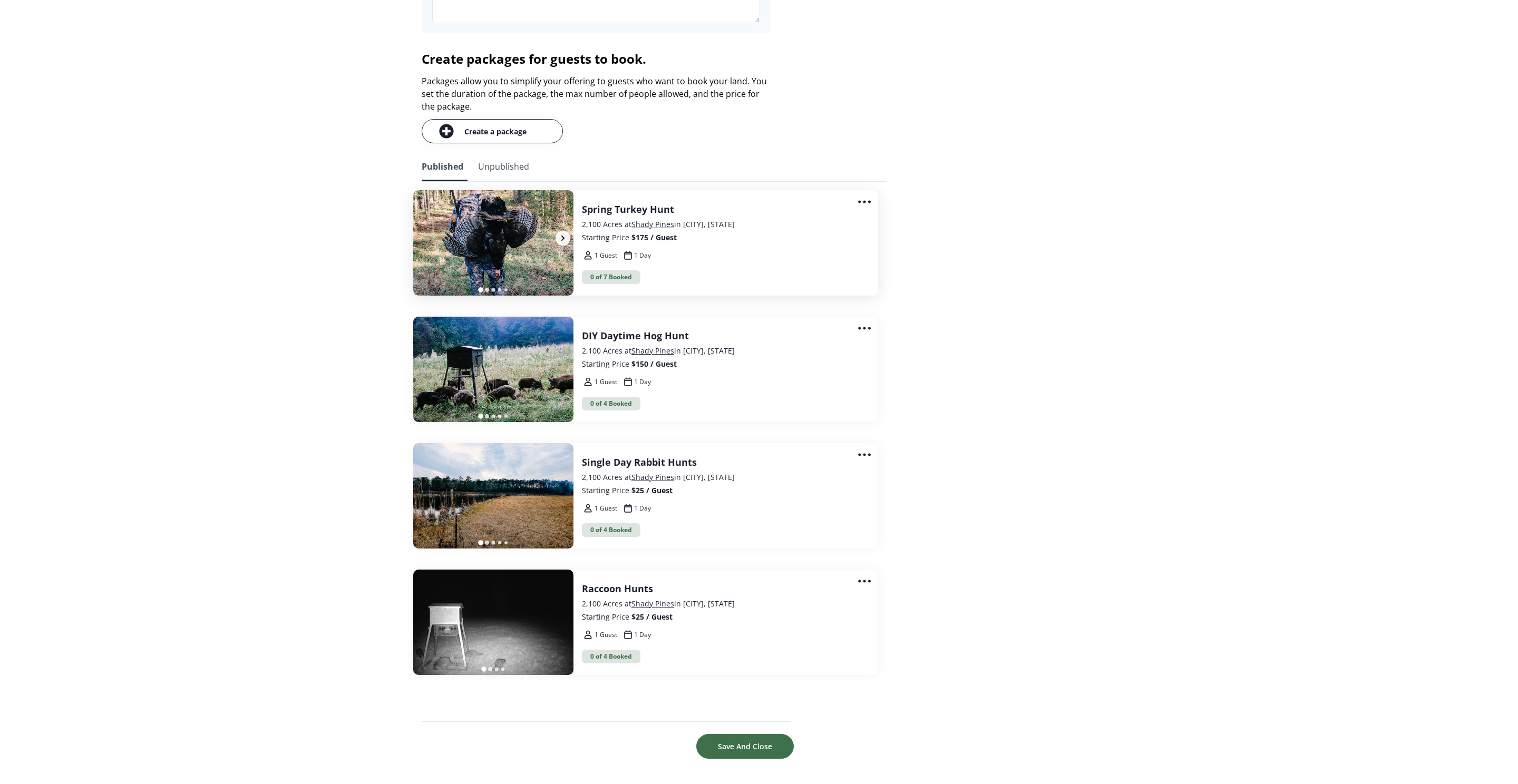 click at bounding box center [493, 243] 